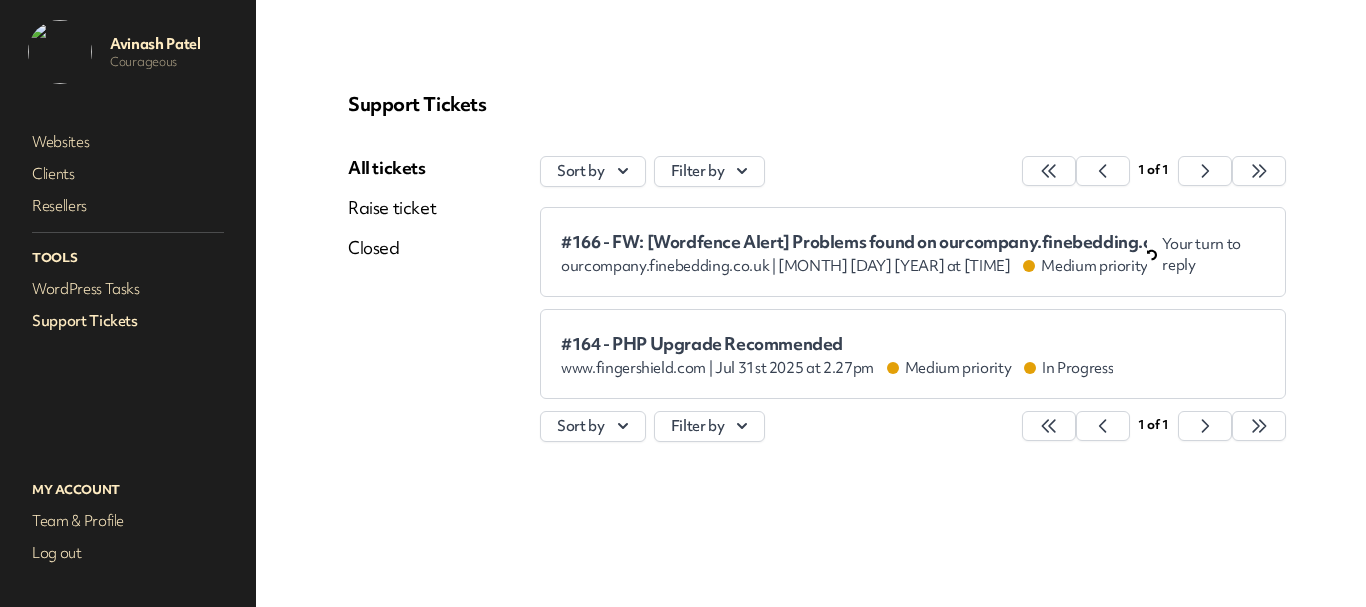 scroll, scrollTop: 0, scrollLeft: 0, axis: both 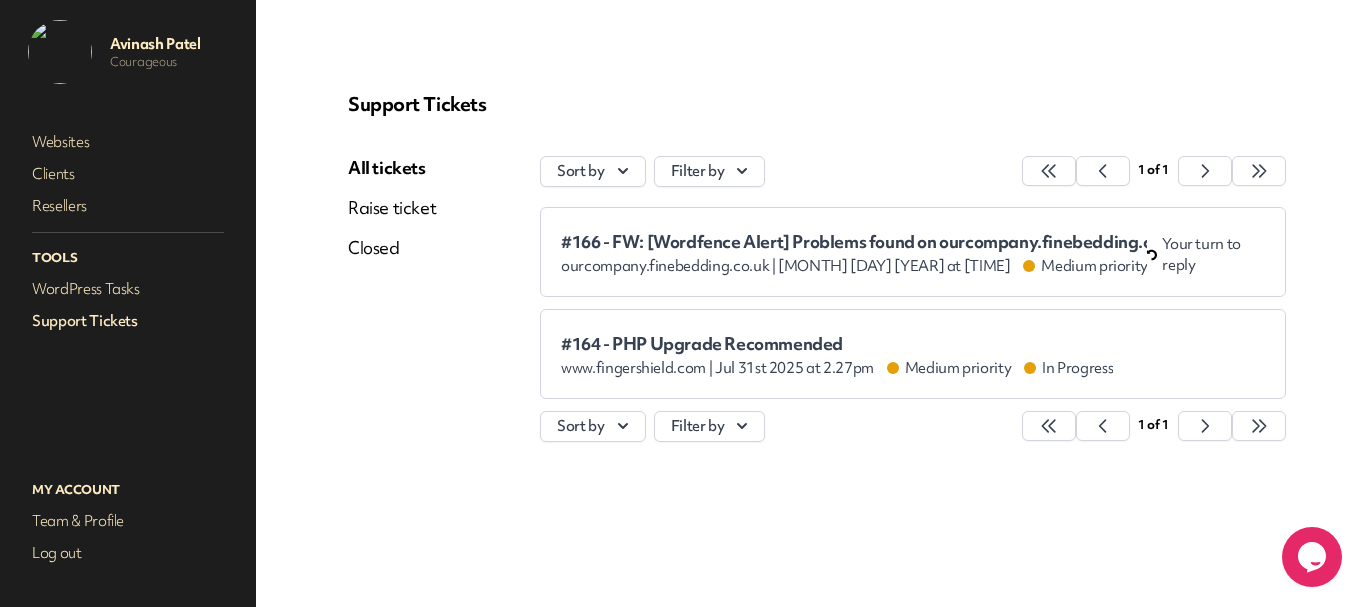 click on "Raise ticket" at bounding box center (392, 208) 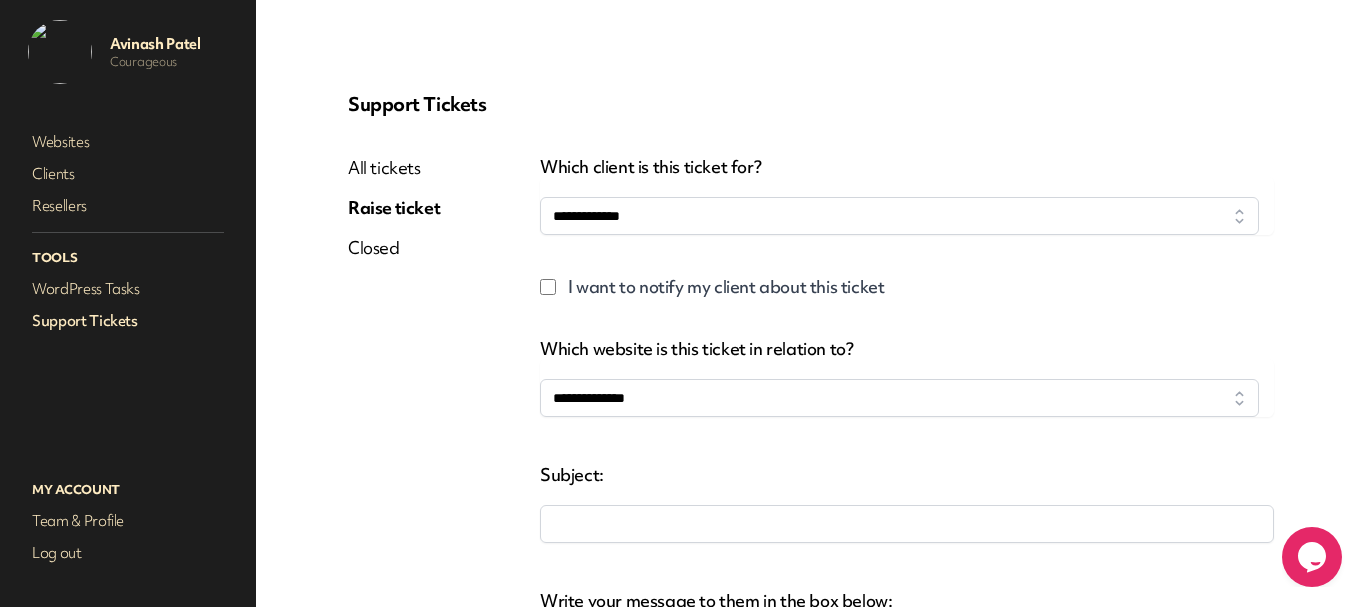 click on "All tickets" at bounding box center [394, 168] 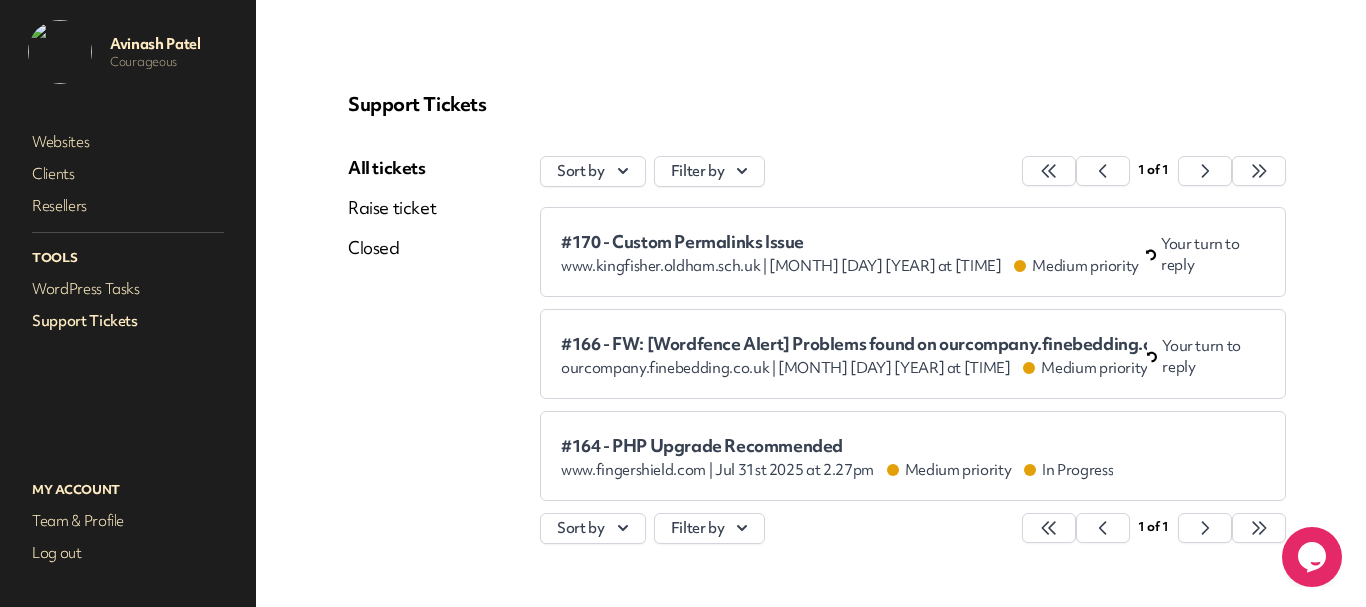 click on "#170 - Custom Permalinks Issue" at bounding box center [853, 242] 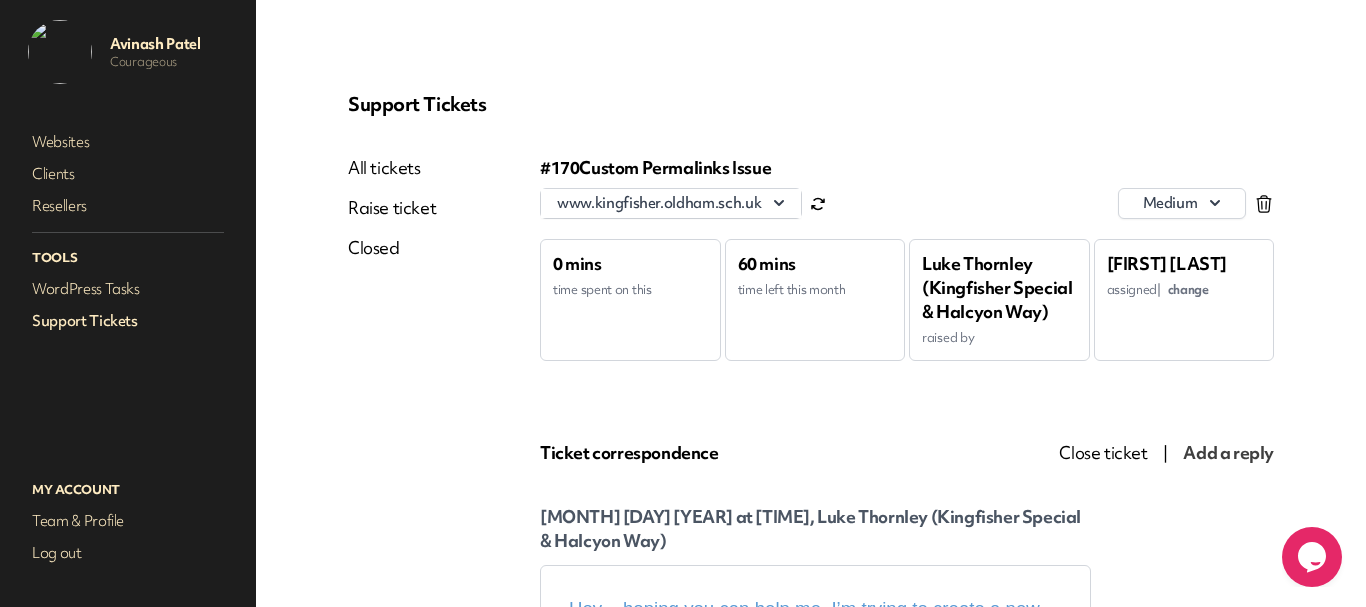 scroll, scrollTop: 0, scrollLeft: 0, axis: both 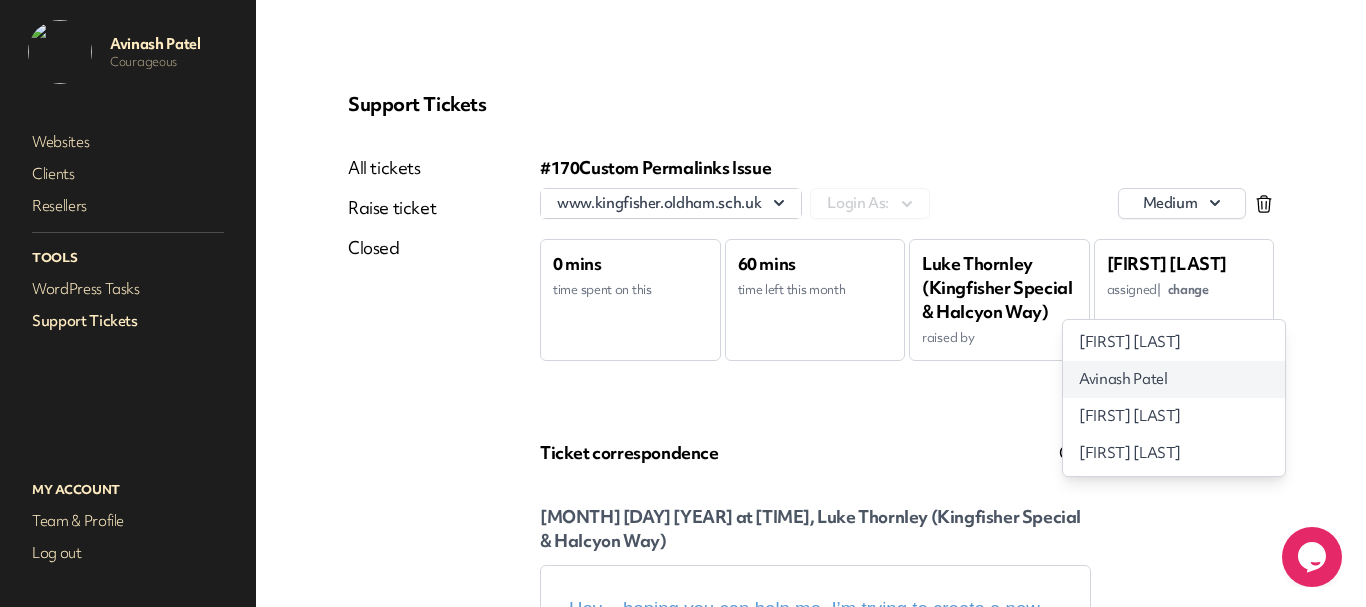 click on "Avinash Patel" at bounding box center (1123, 379) 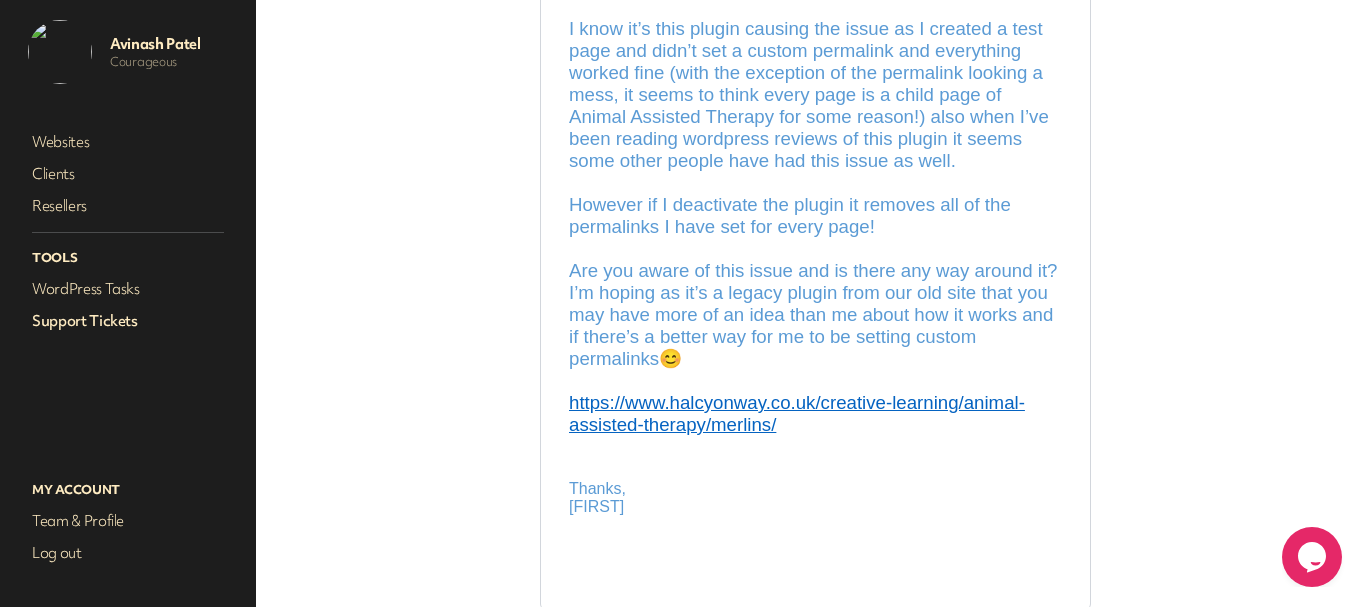 scroll, scrollTop: 900, scrollLeft: 0, axis: vertical 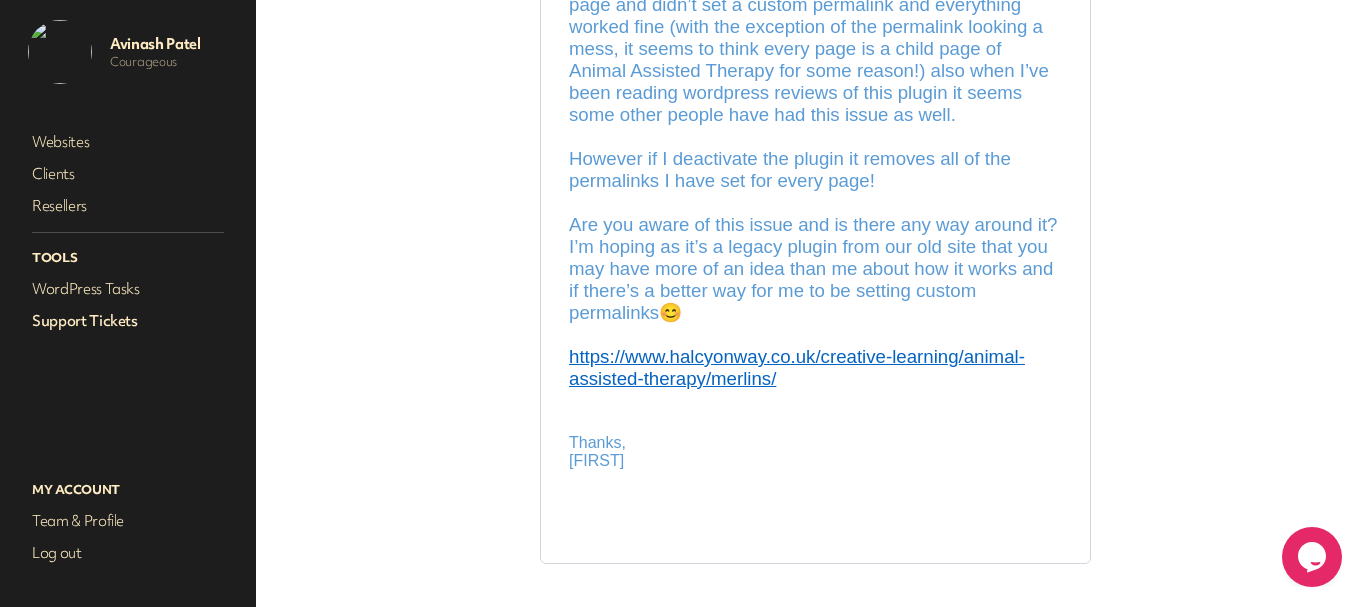 click on "https://www.halcyonway.co.uk/creative-learning/animal-assisted-therapy/merlins/" at bounding box center [797, 367] 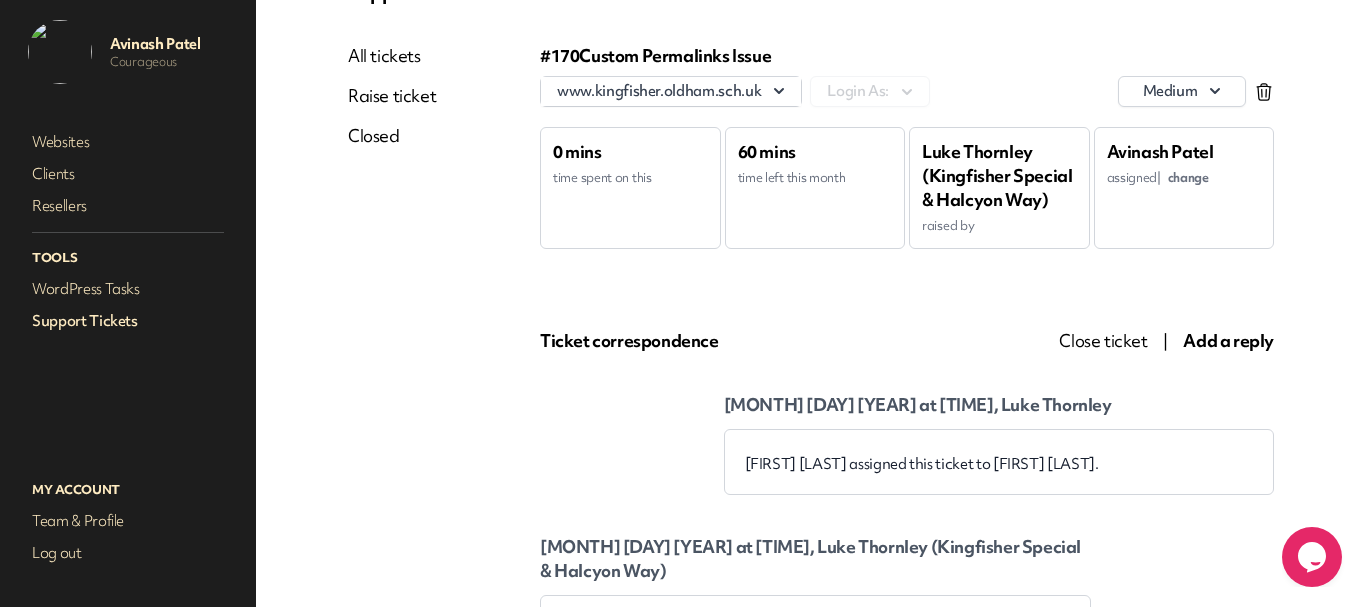 scroll, scrollTop: 200, scrollLeft: 0, axis: vertical 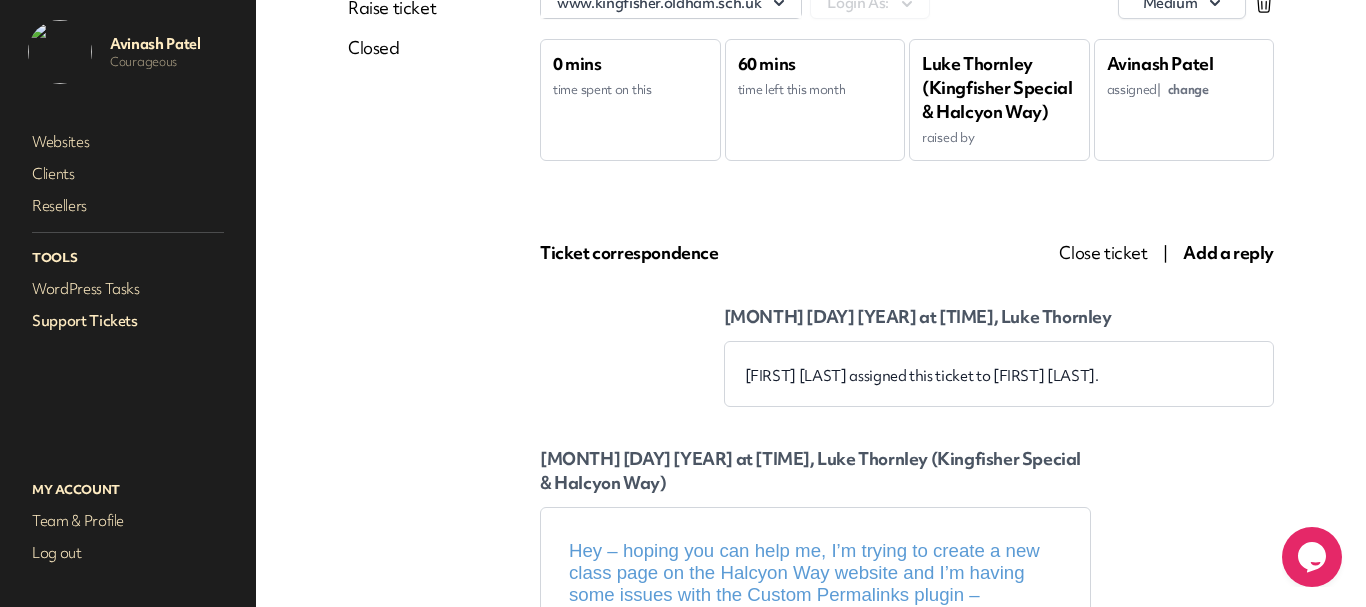 click on "Add a reply" at bounding box center (1228, 252) 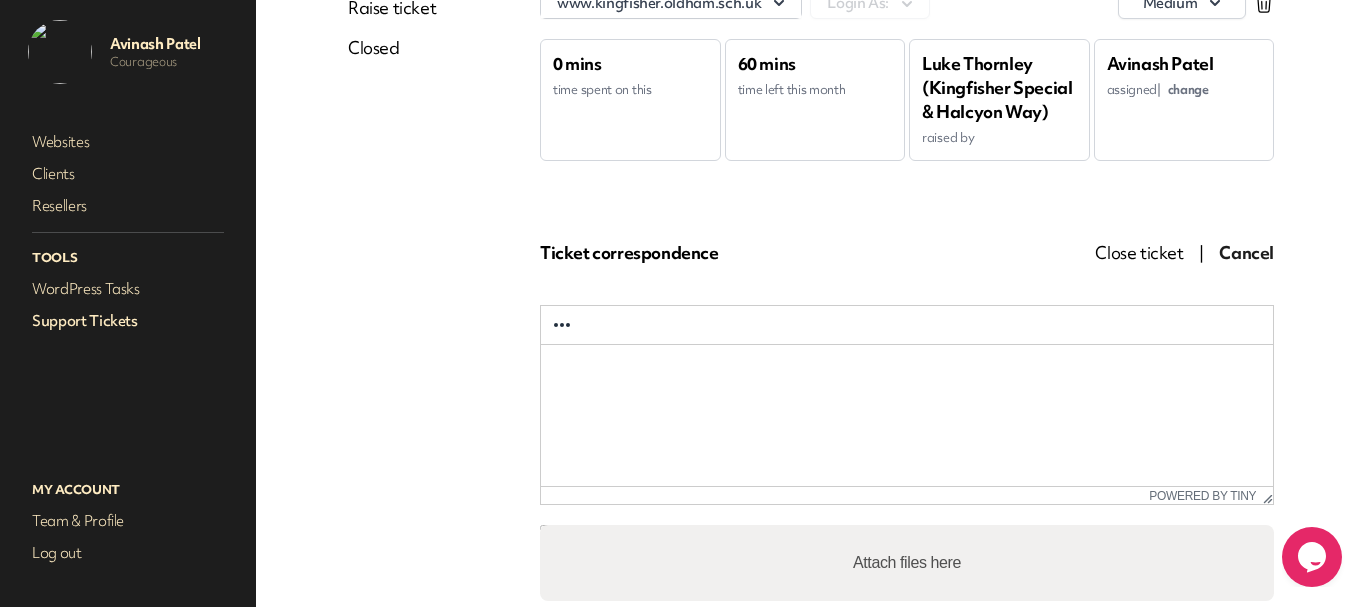 scroll, scrollTop: 0, scrollLeft: 0, axis: both 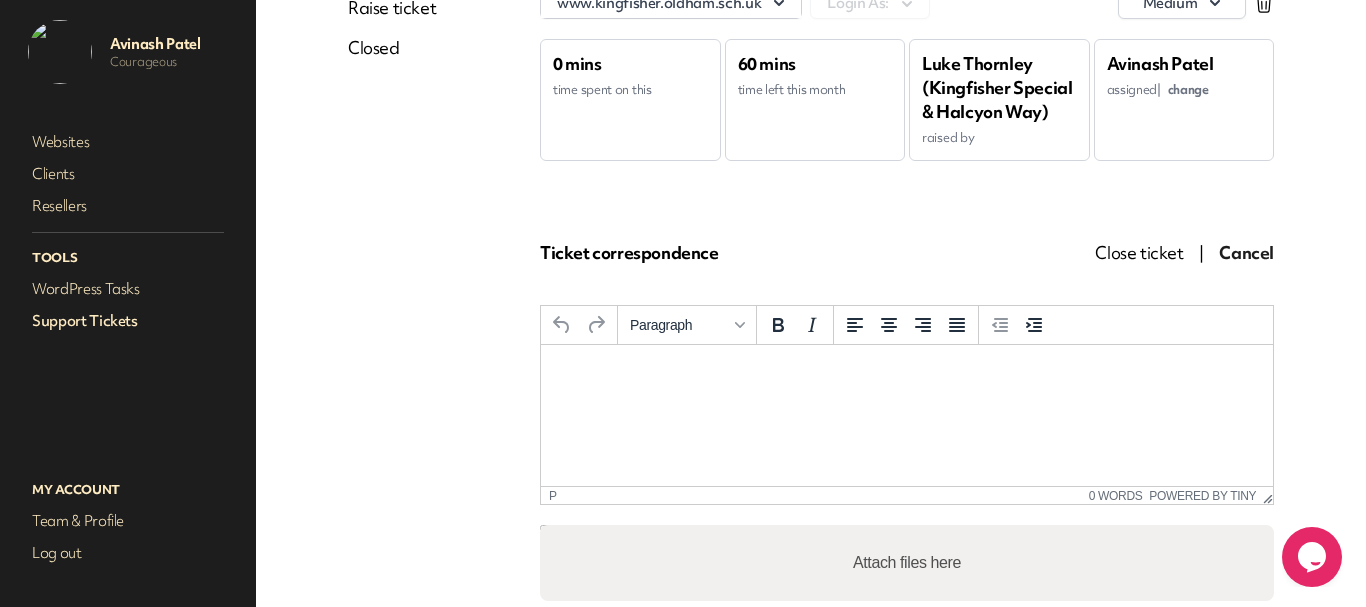 click at bounding box center [907, 372] 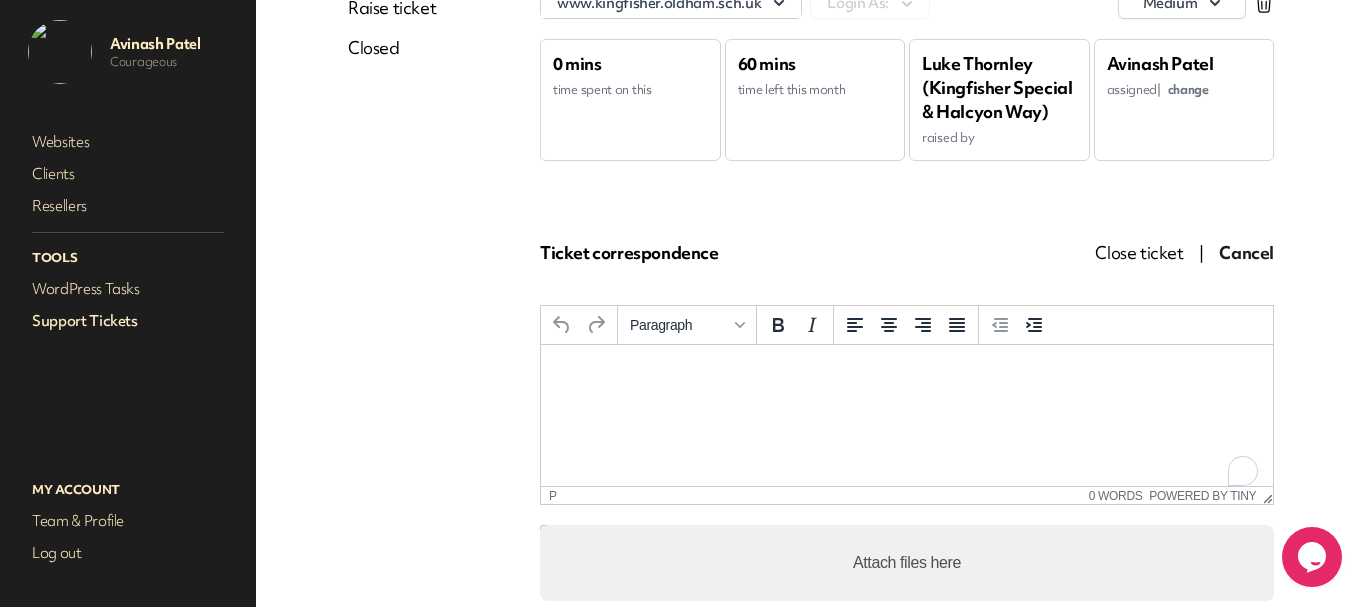type 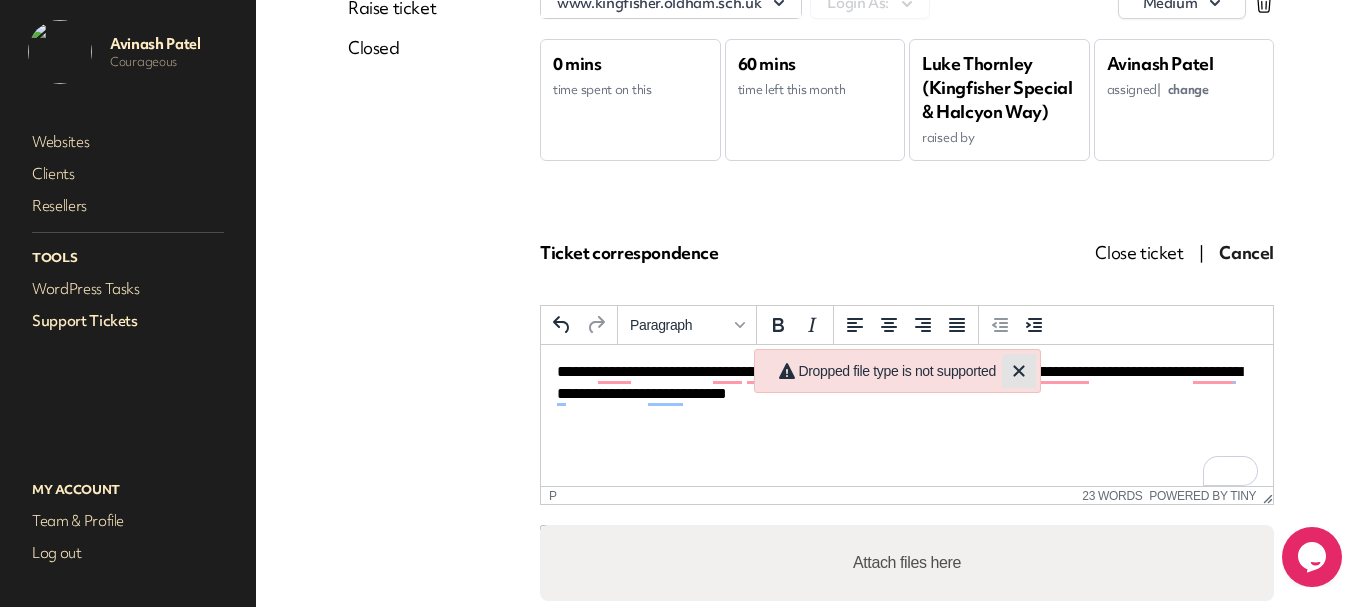 click 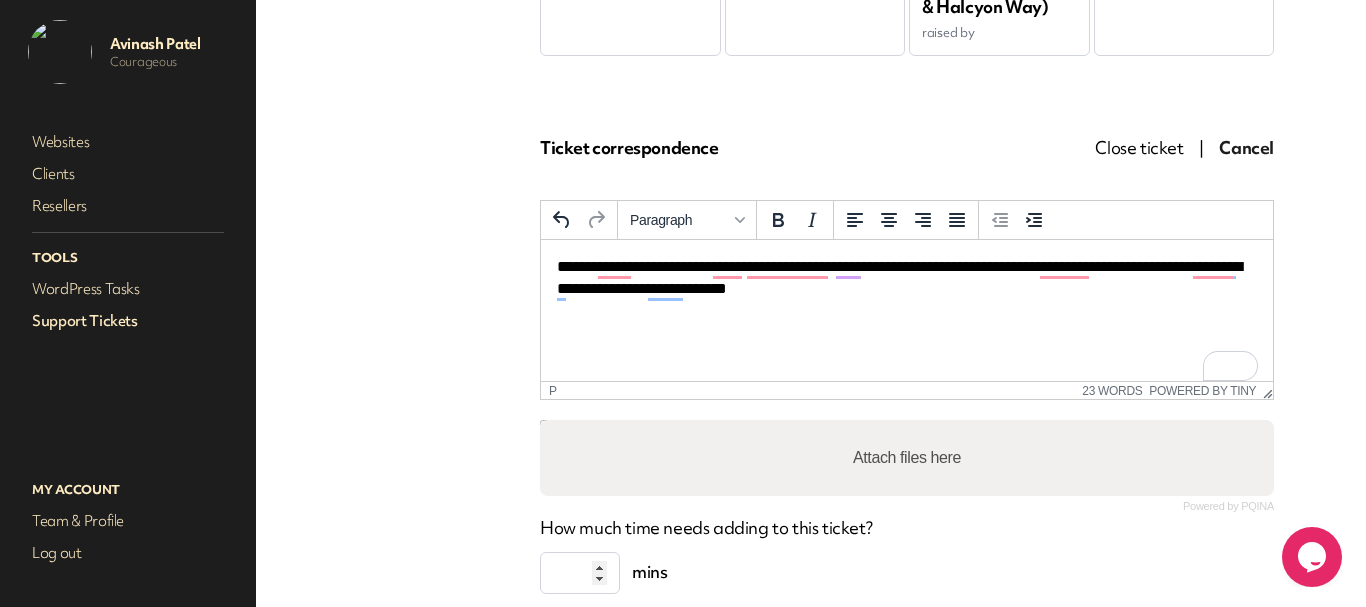 scroll, scrollTop: 400, scrollLeft: 0, axis: vertical 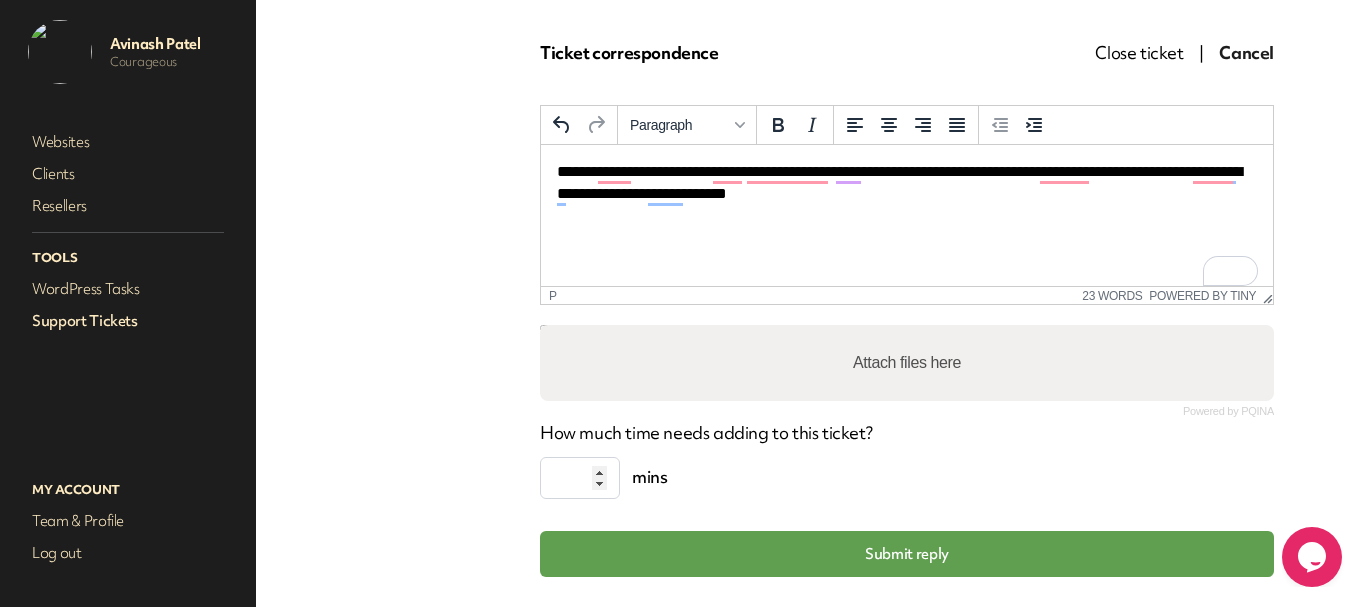 click on "Attach files here" at bounding box center [907, 363] 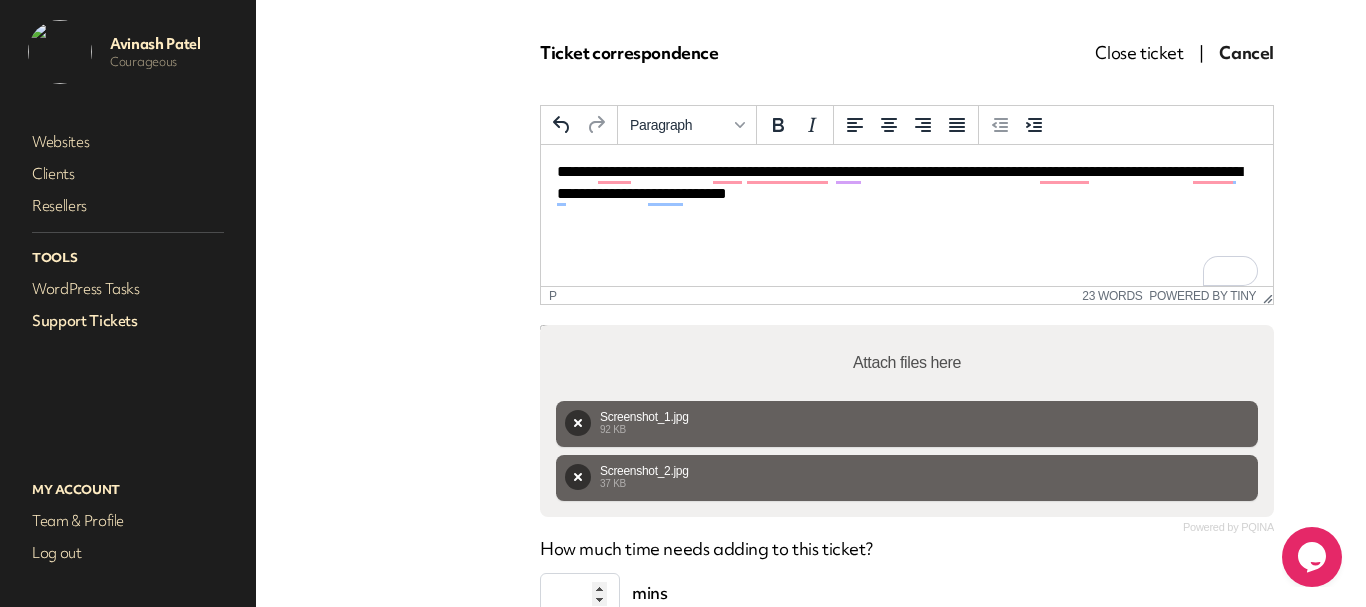 click on "**********" at bounding box center (899, 206) 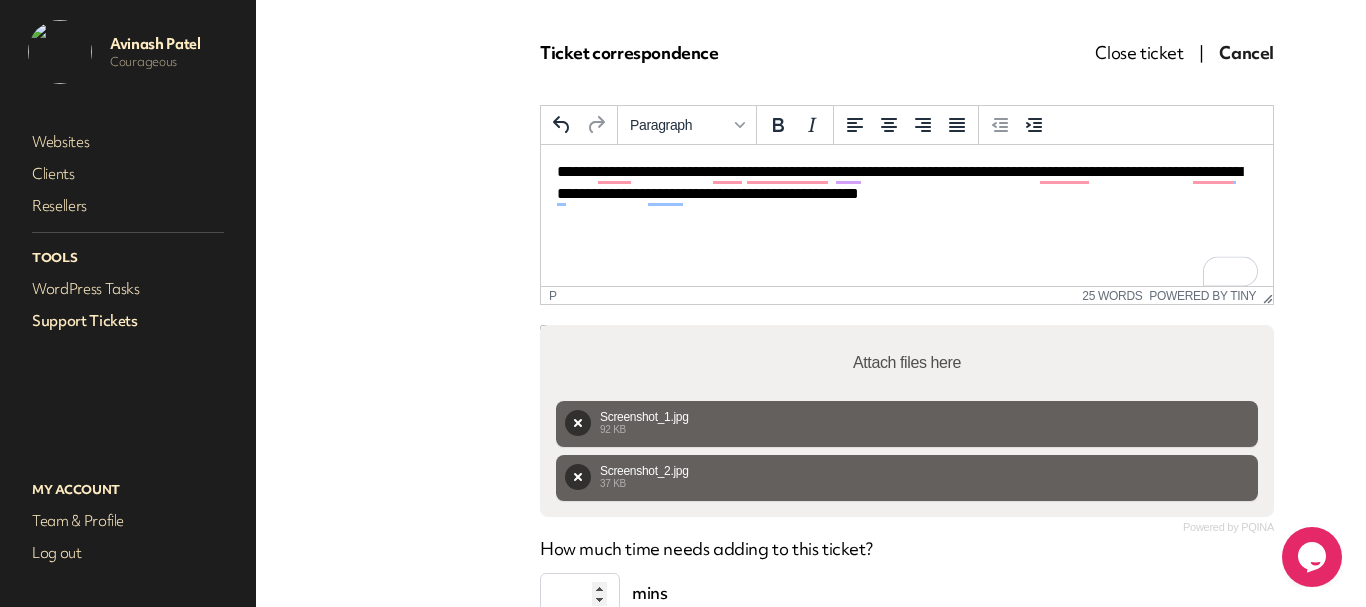scroll, scrollTop: 578, scrollLeft: 0, axis: vertical 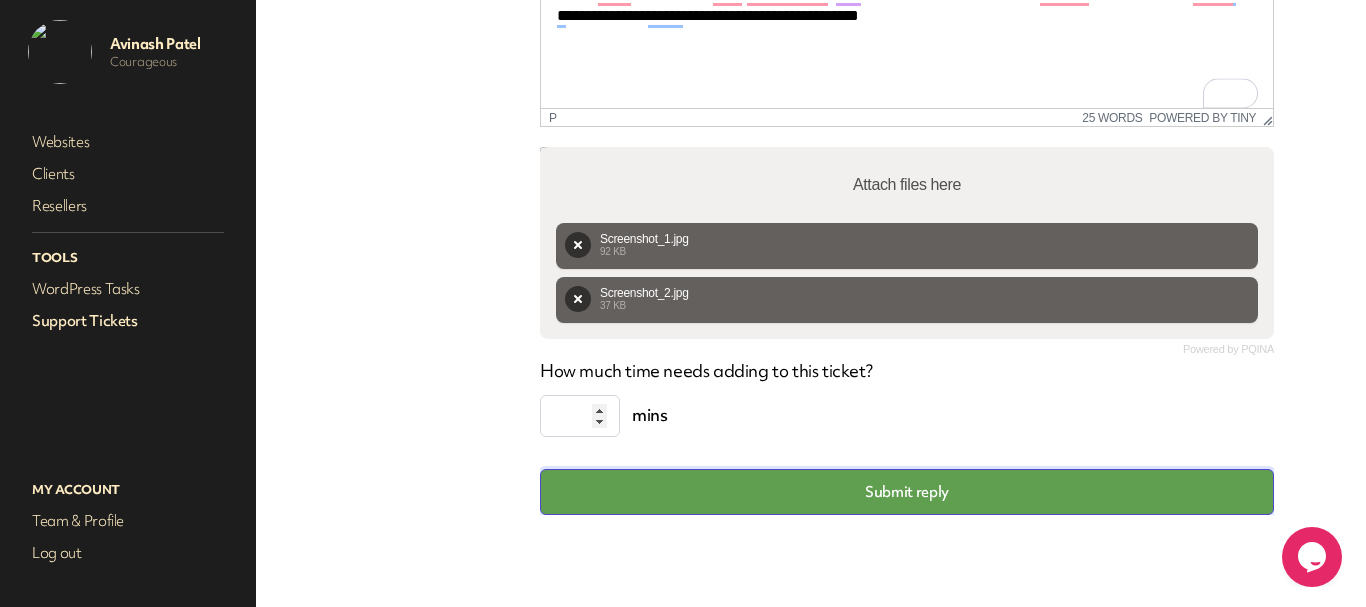 click on "Submit reply" at bounding box center (907, 492) 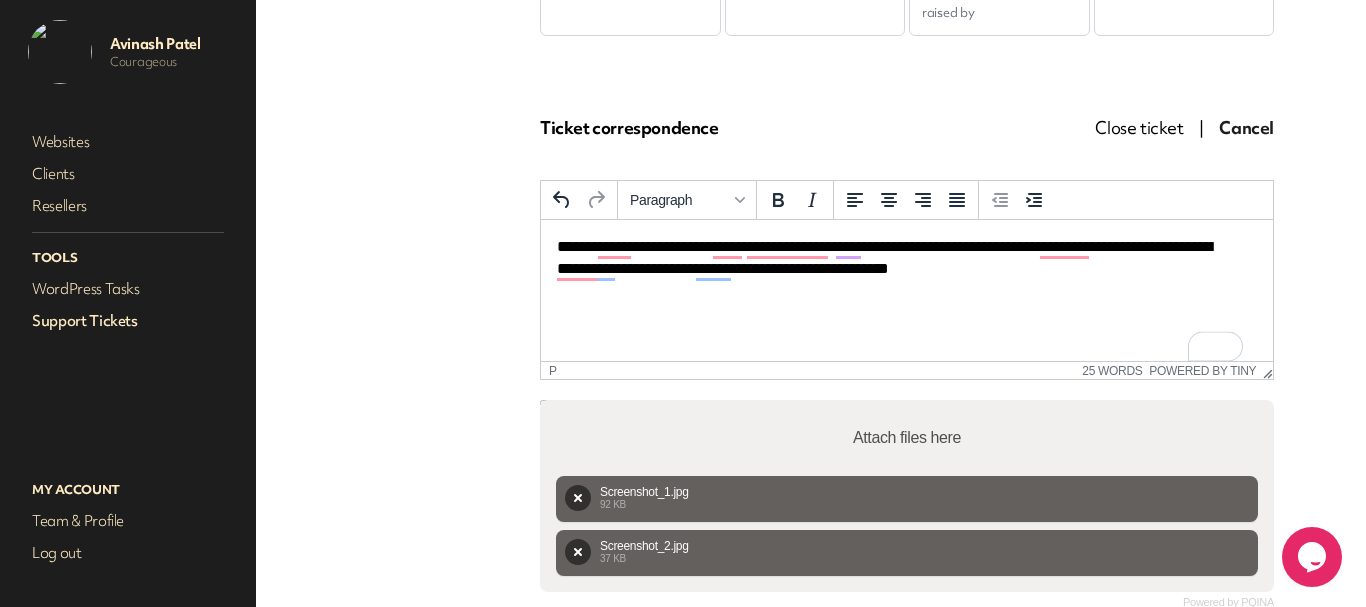 scroll, scrollTop: 140, scrollLeft: 0, axis: vertical 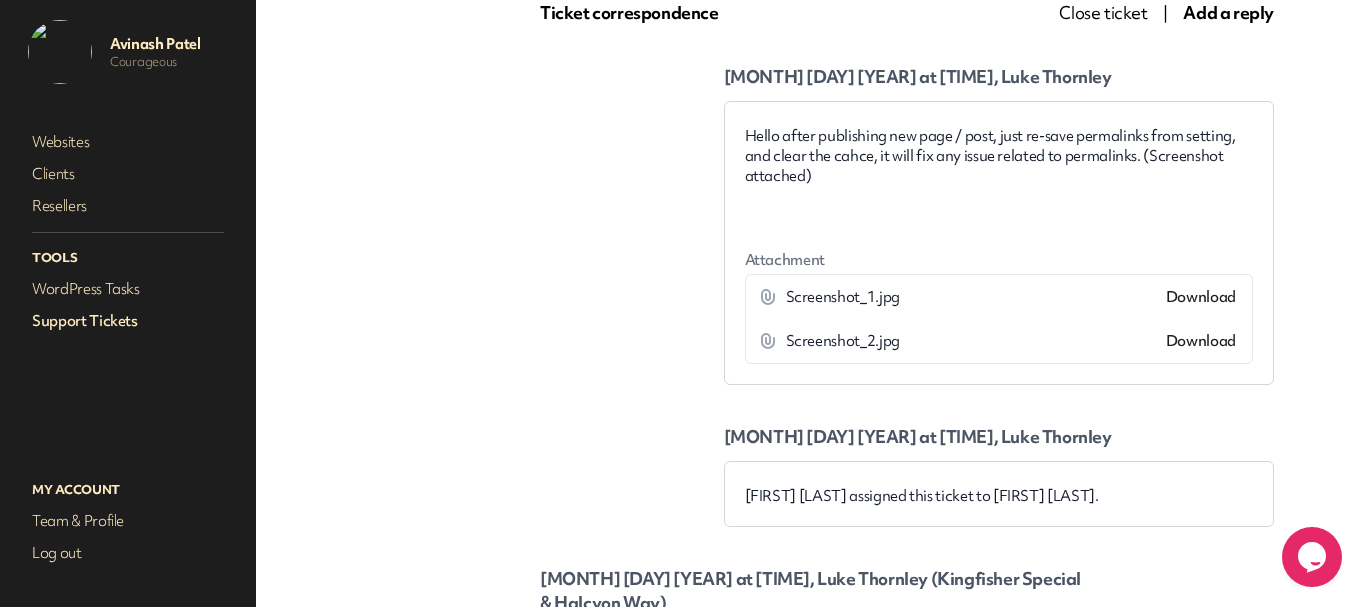 click on "Support Tickets" at bounding box center [128, 321] 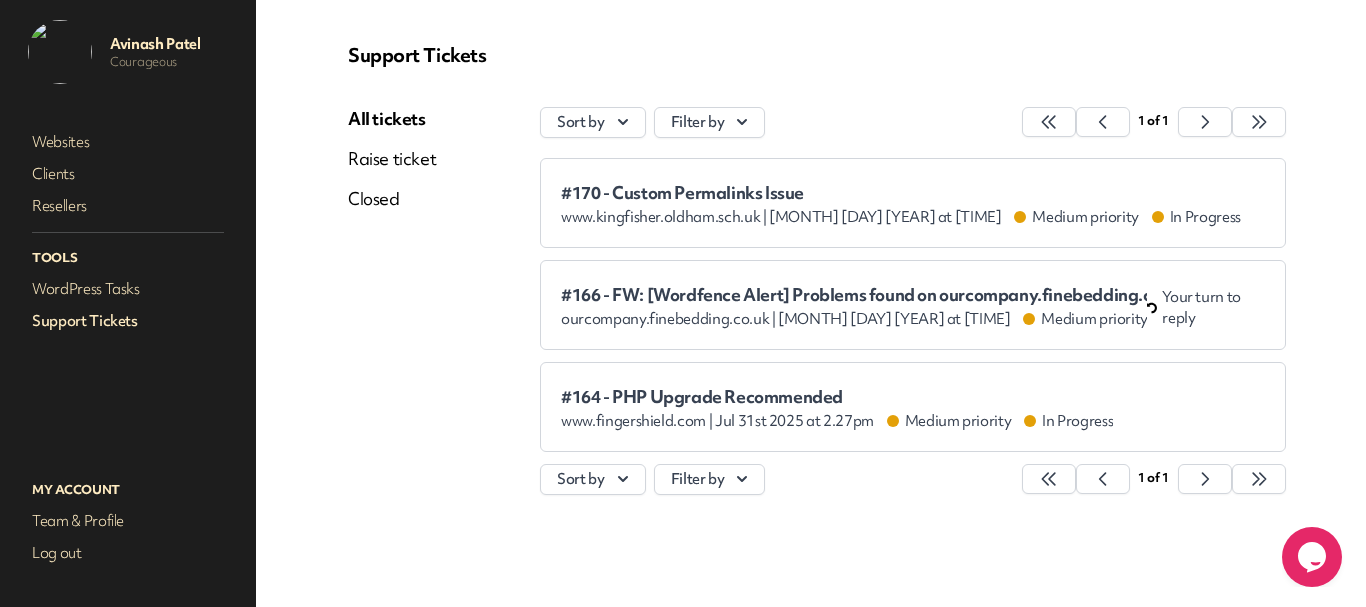 scroll, scrollTop: 49, scrollLeft: 0, axis: vertical 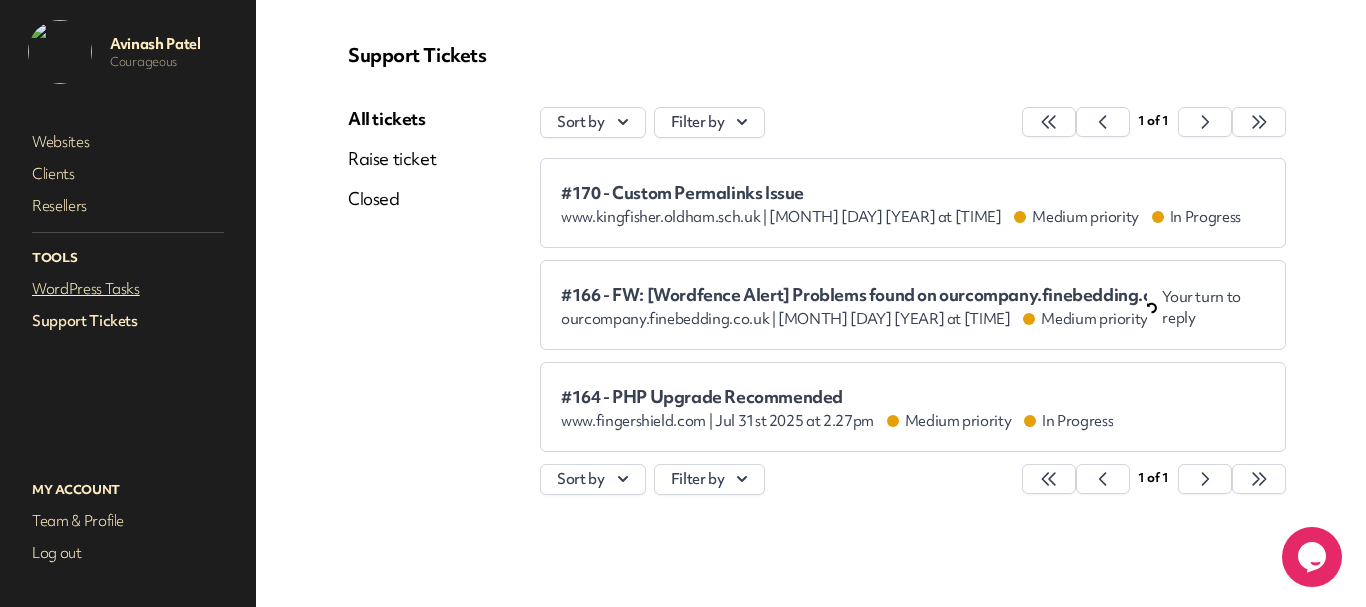 click on "WordPress Tasks" at bounding box center [128, 289] 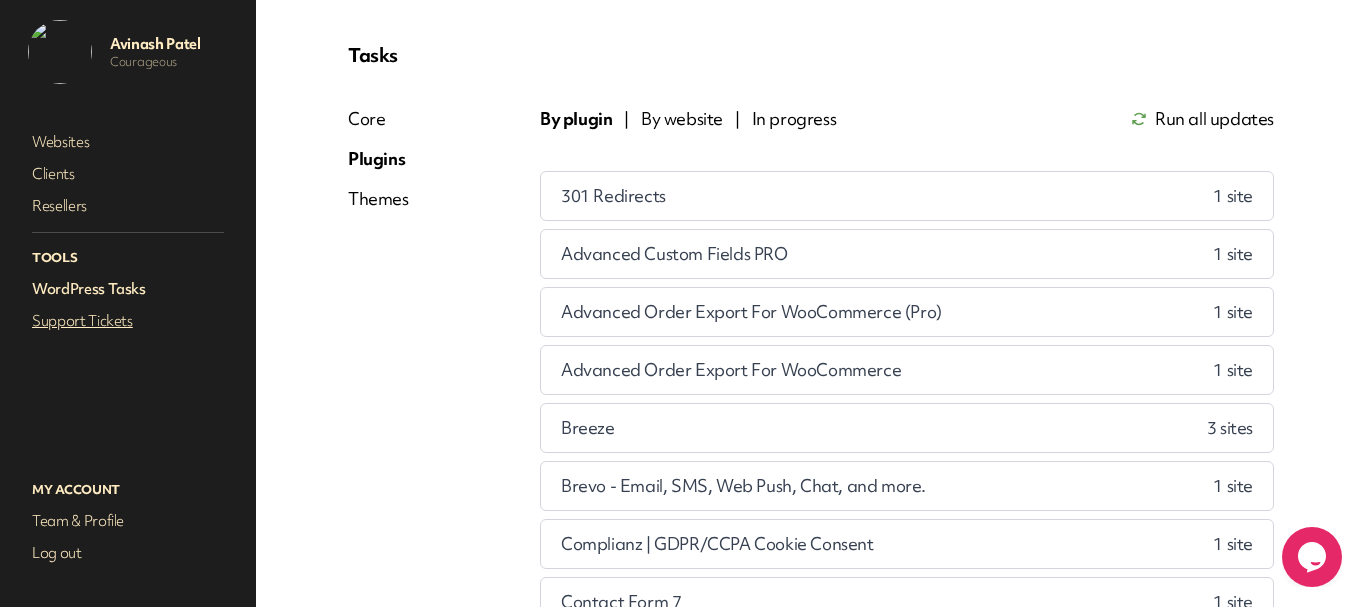 click on "Support Tickets" at bounding box center [128, 321] 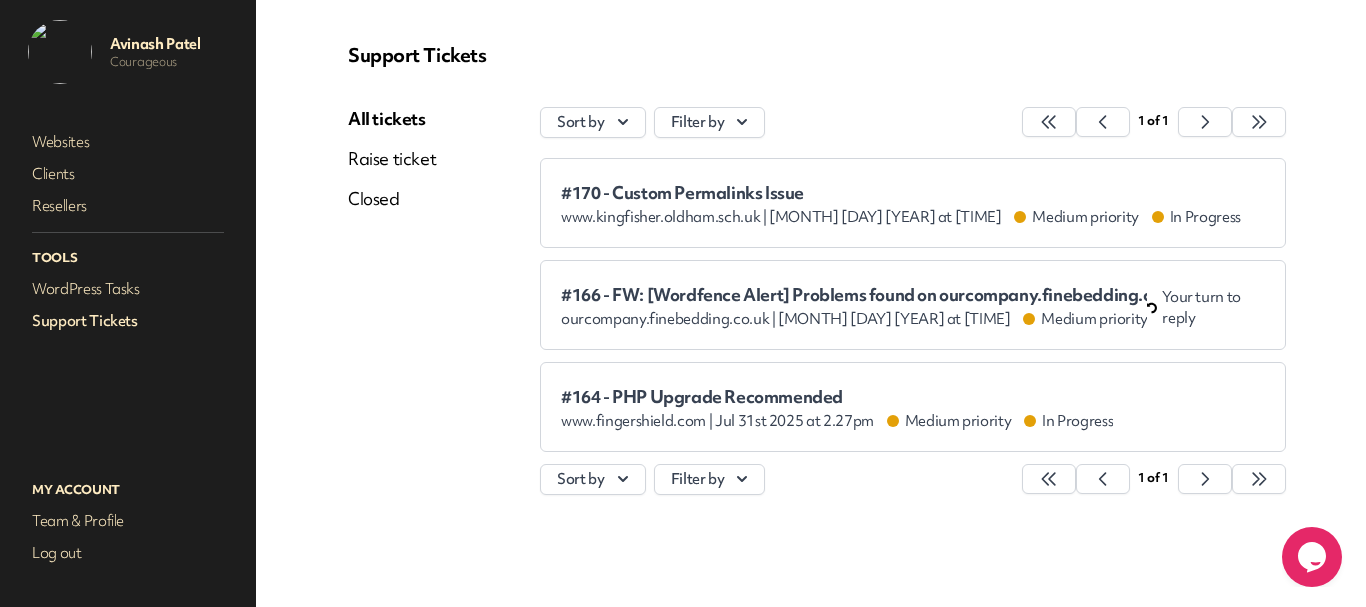 click on "#170 - Custom Permalinks Issue" at bounding box center [901, 193] 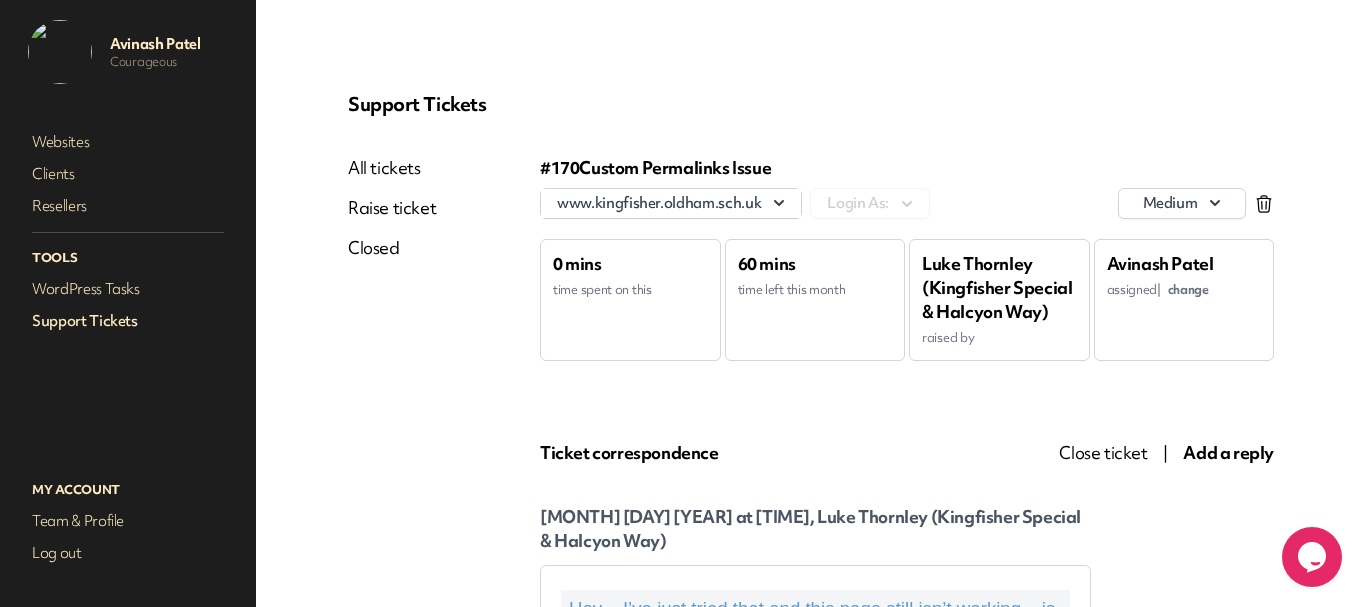 scroll, scrollTop: 0, scrollLeft: 0, axis: both 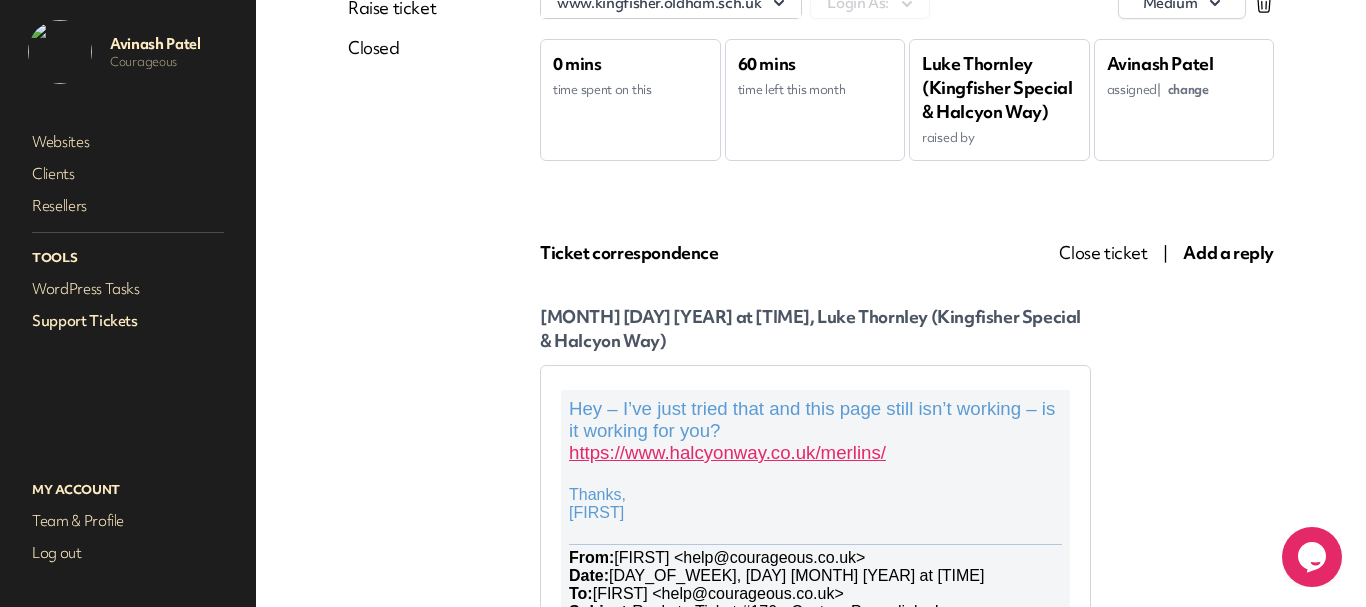 click on "https://www.halcyonway.co.uk/merlins/" at bounding box center [727, 452] 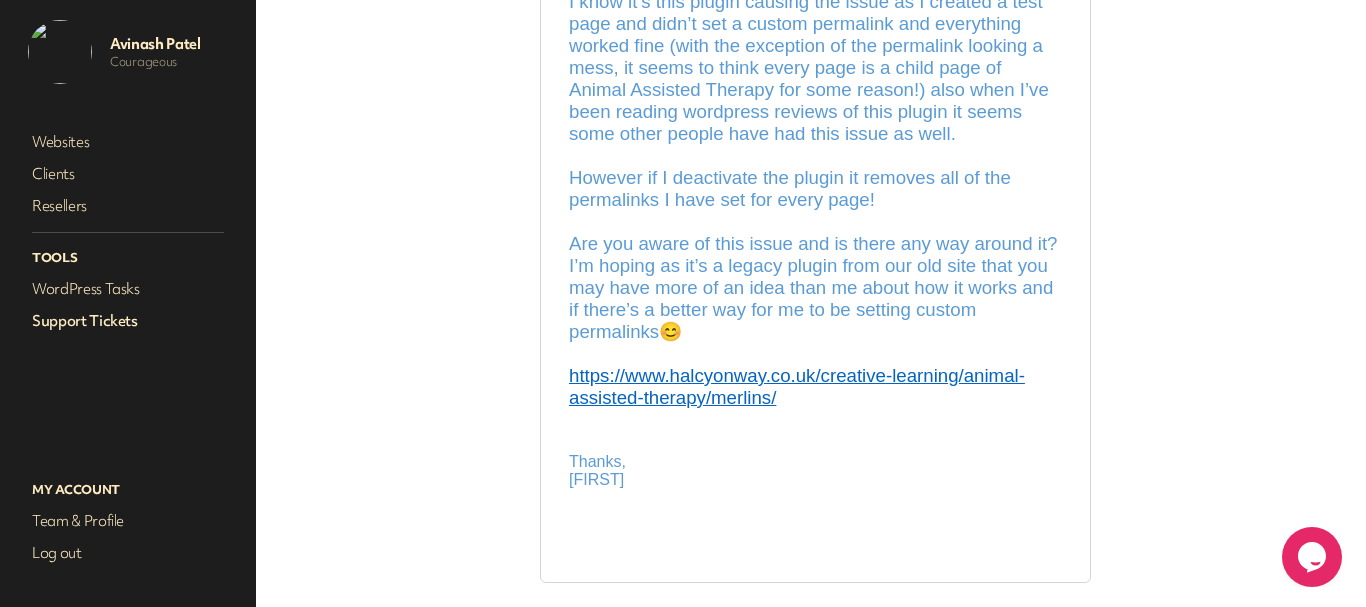 scroll, scrollTop: 2457, scrollLeft: 0, axis: vertical 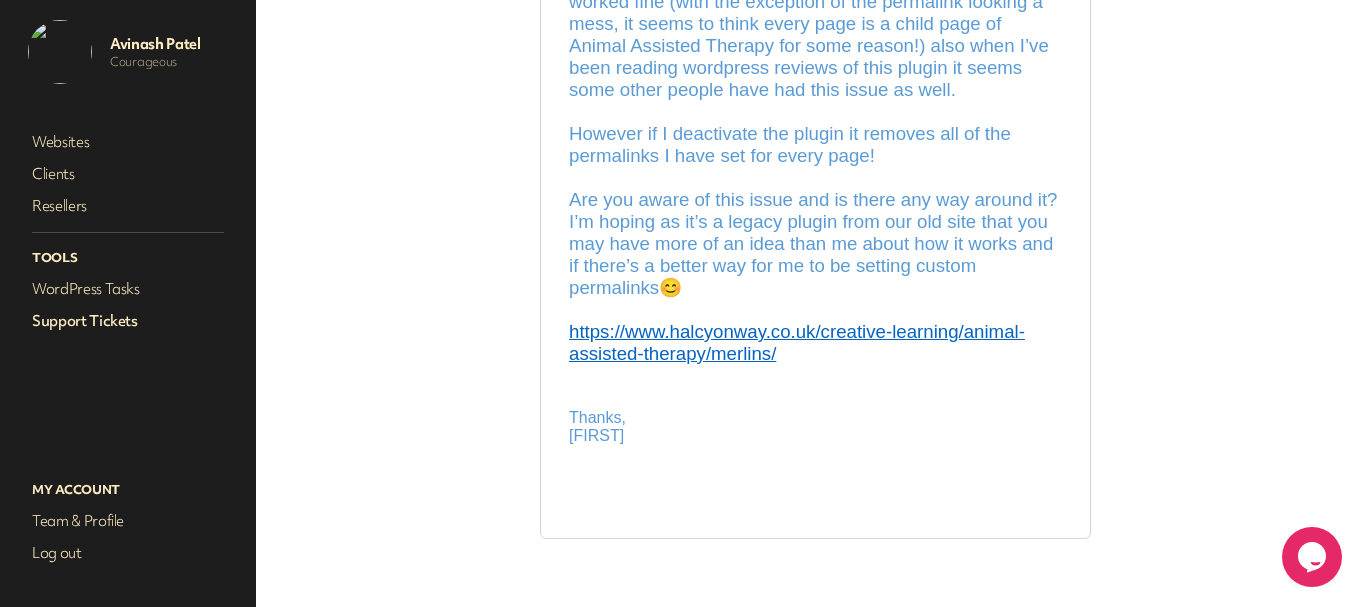 click on "https://www.halcyonway.co.uk/creative-learning/animal-assisted-therapy/merlins/" at bounding box center [797, 342] 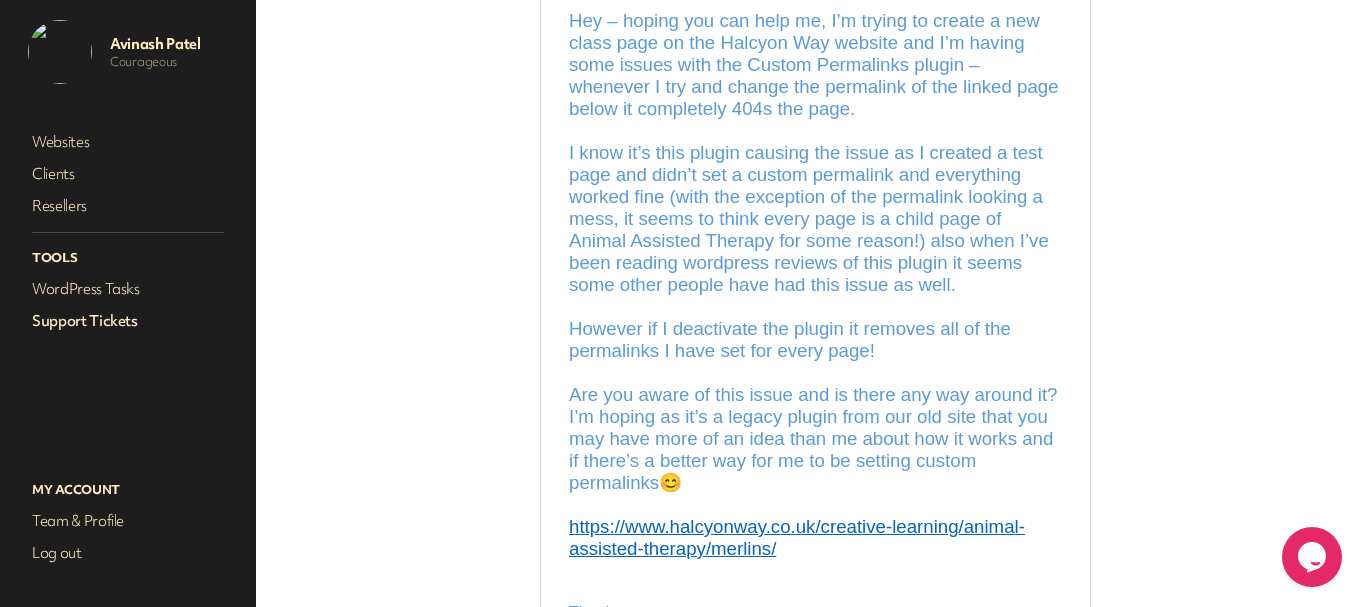 scroll, scrollTop: 2257, scrollLeft: 0, axis: vertical 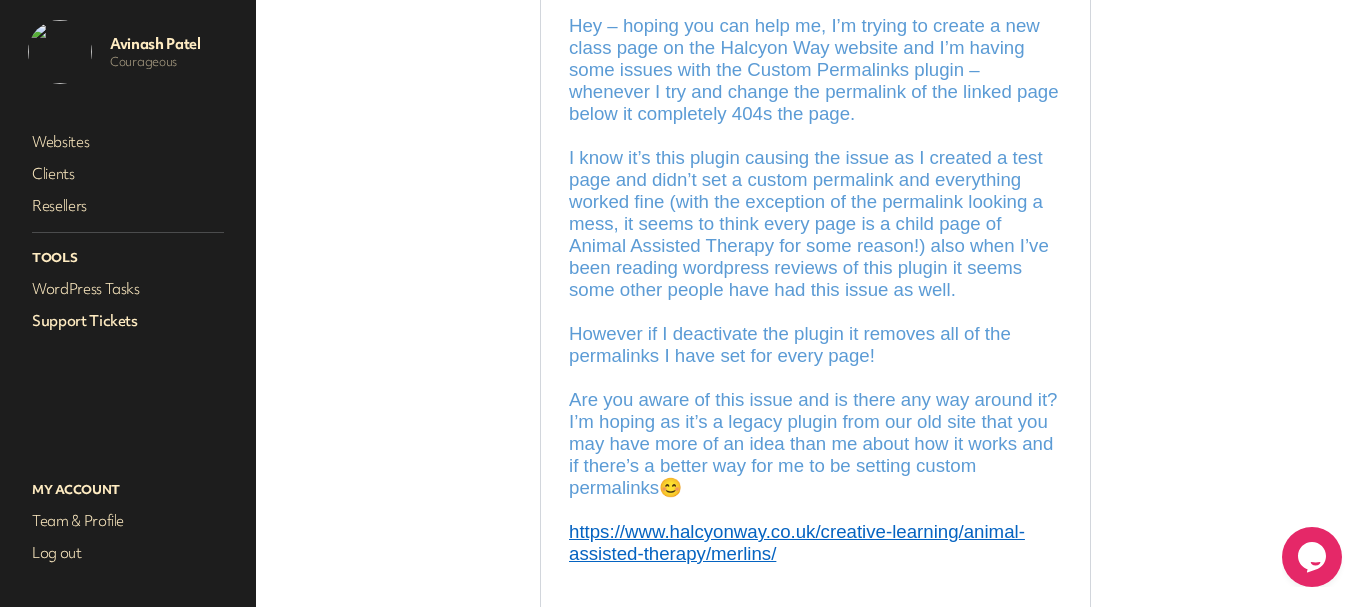 click on "https://www.halcyonway.co.uk/creative-learning/animal-assisted-therapy/merlins/" at bounding box center (797, 542) 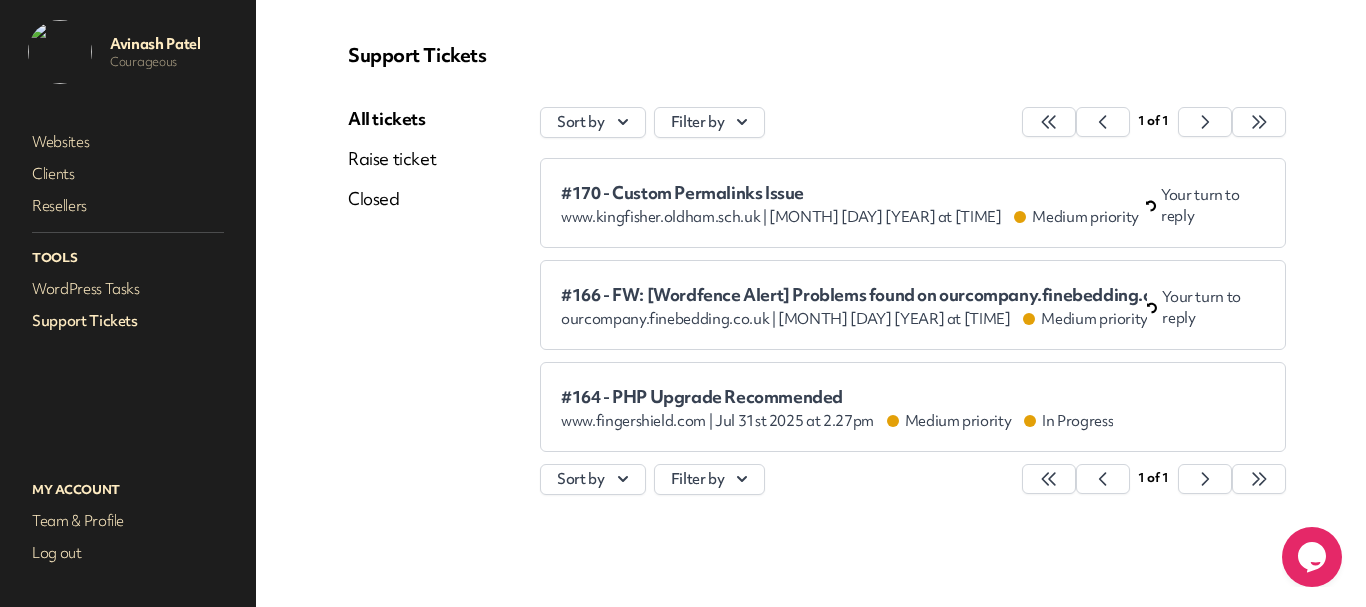 scroll, scrollTop: 49, scrollLeft: 0, axis: vertical 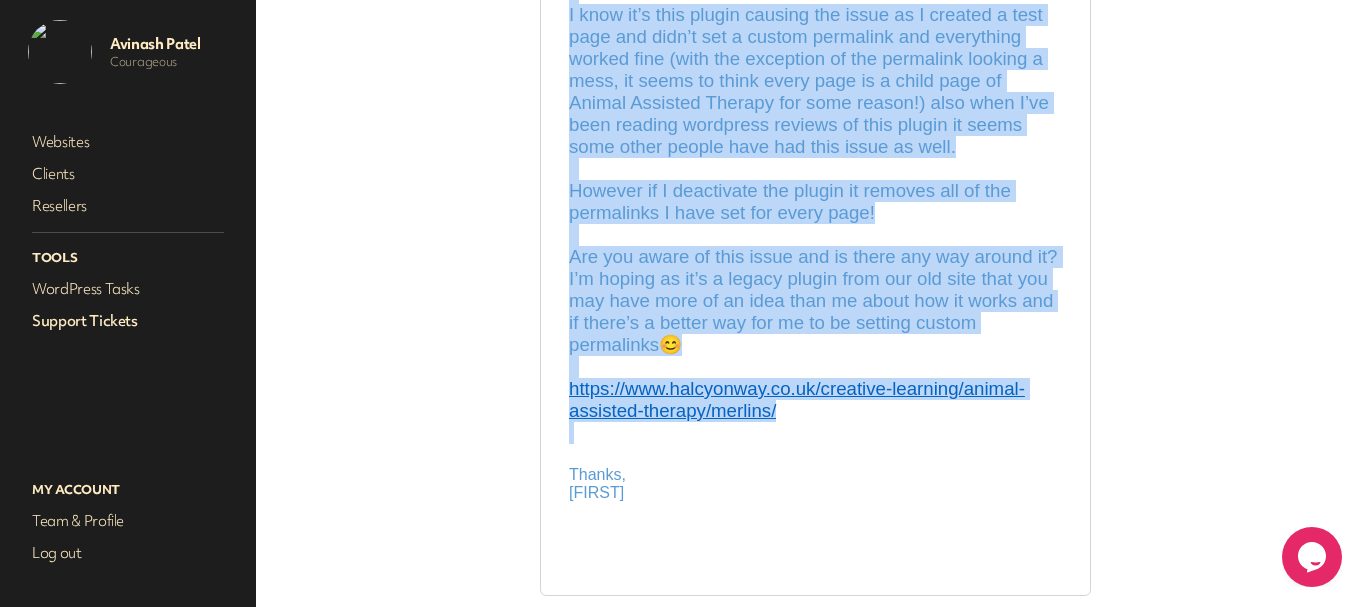 drag, startPoint x: 572, startPoint y: -114, endPoint x: 835, endPoint y: 426, distance: 600.6405 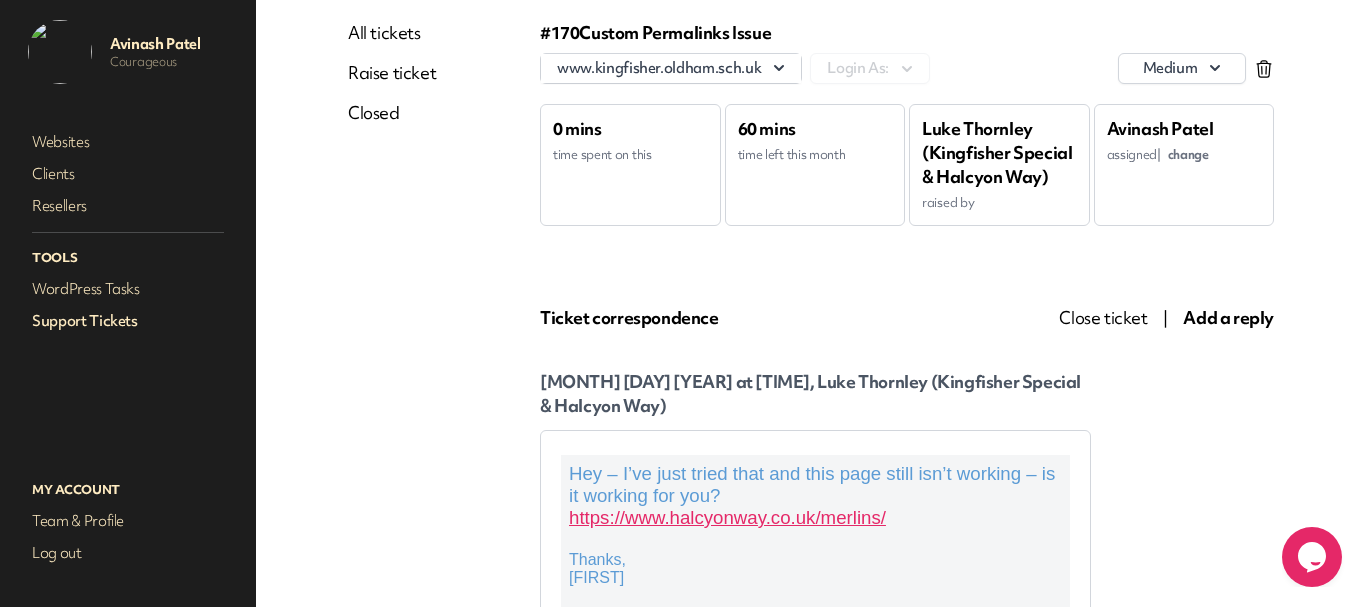 scroll, scrollTop: 100, scrollLeft: 0, axis: vertical 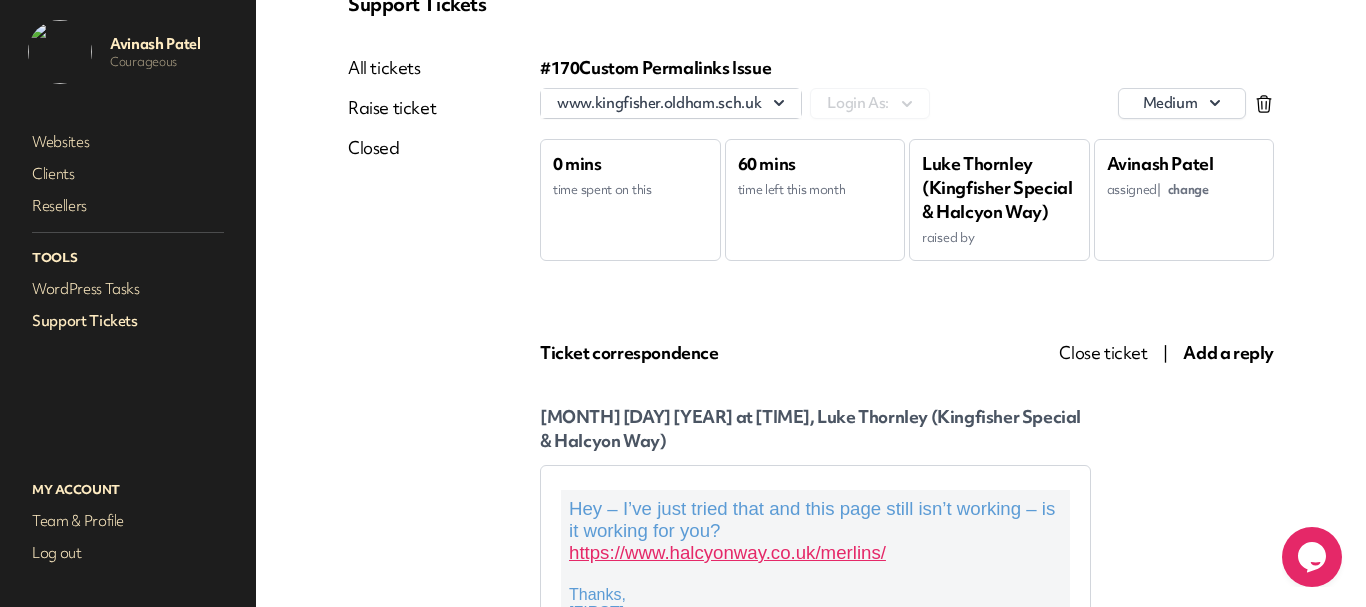 click on "[MONTH] [DAY] [YEAR] at [TIME], Luke Thornley (Kingfisher Special & Halcyon Way)" at bounding box center [815, 429] 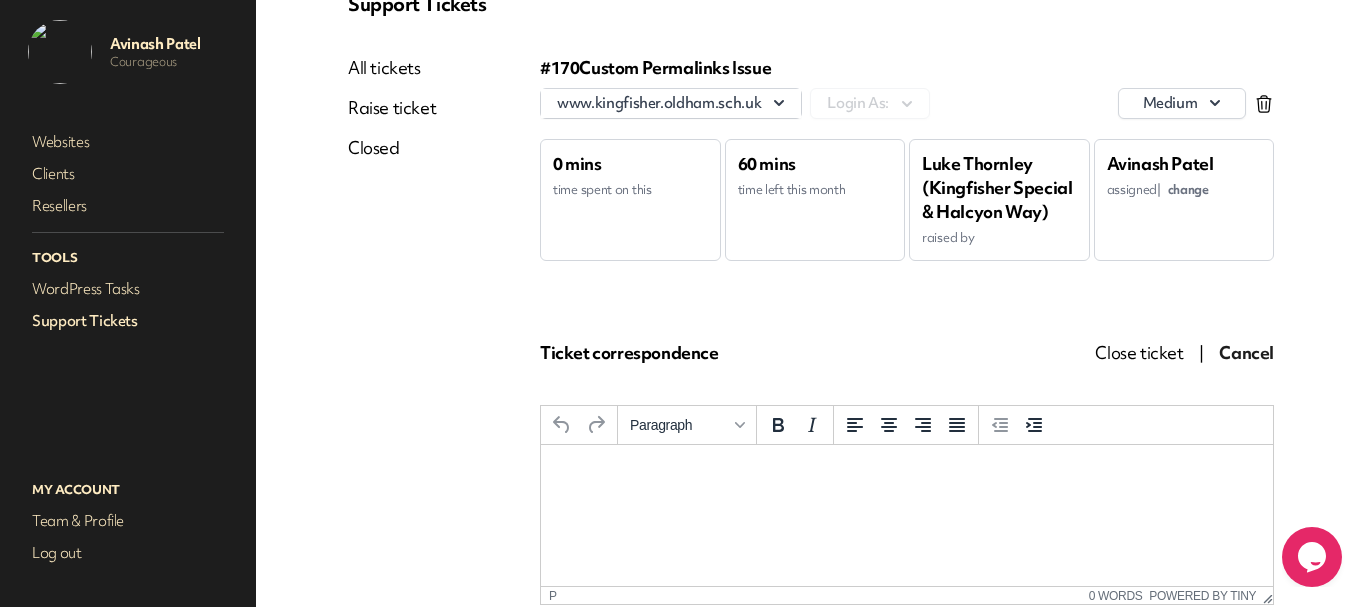 scroll, scrollTop: 0, scrollLeft: 0, axis: both 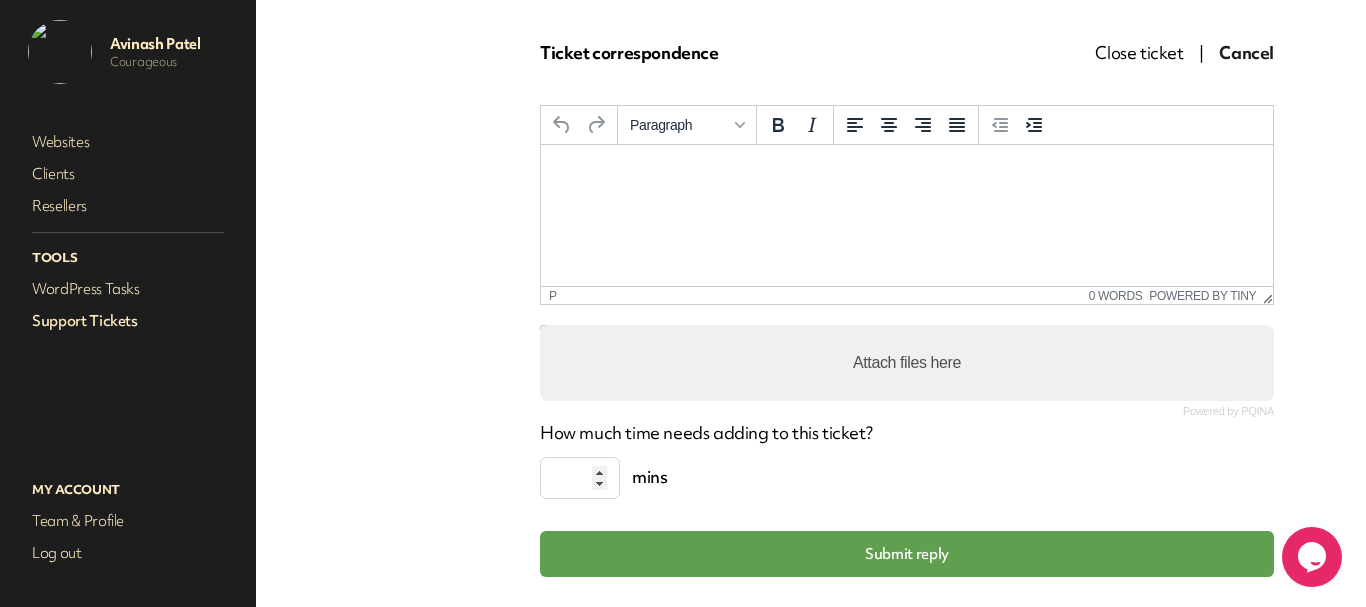 click at bounding box center [907, 172] 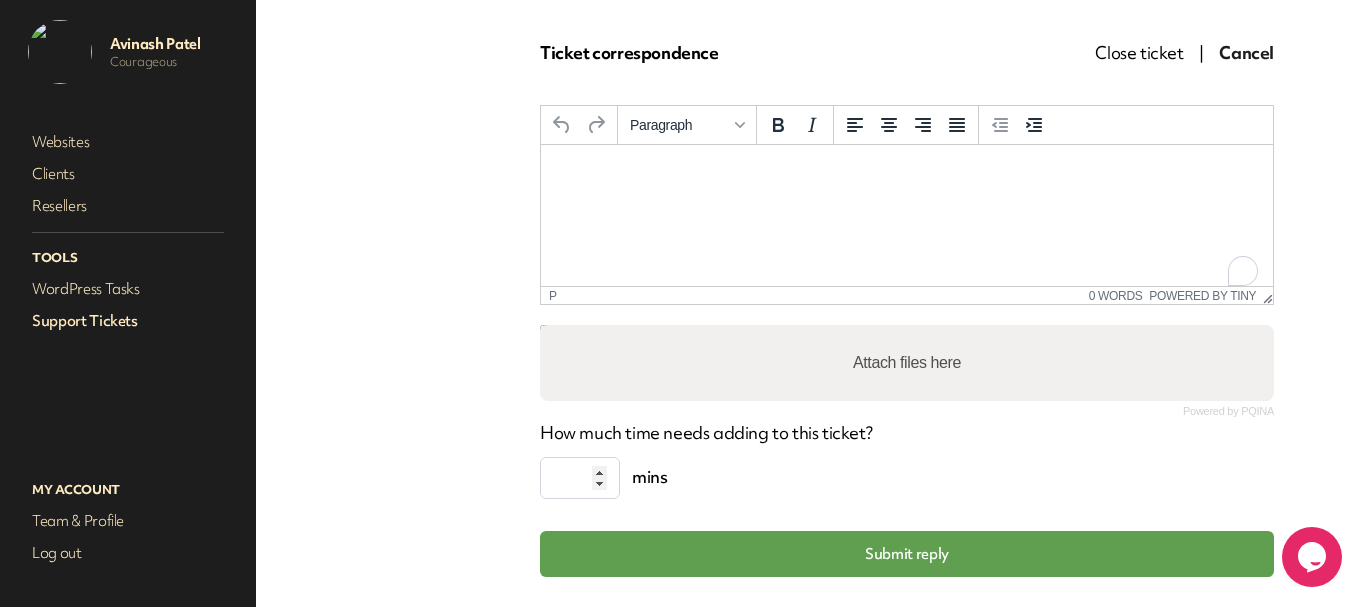 type 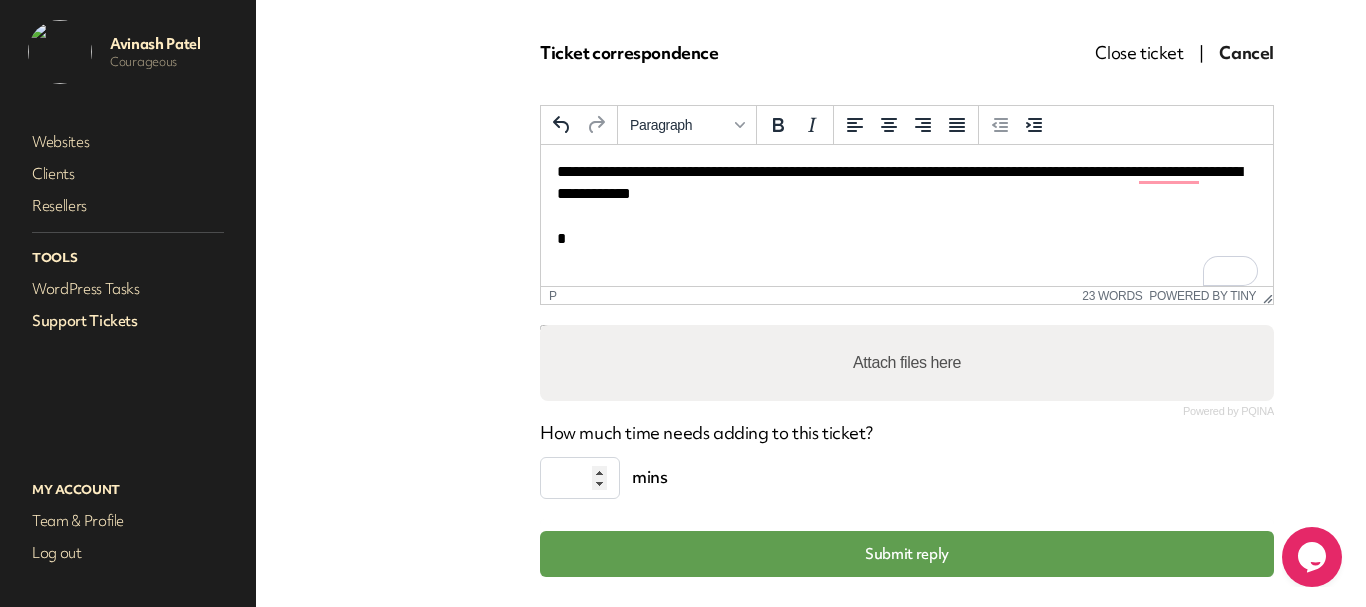 click on "**********" at bounding box center [899, 206] 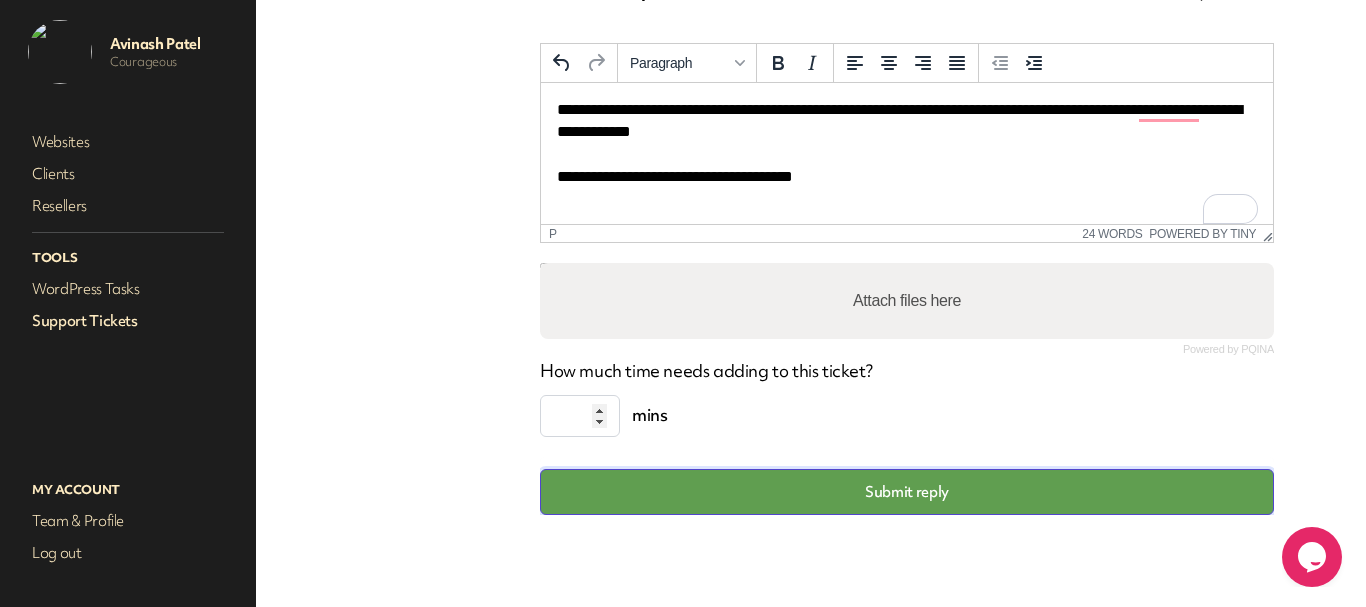click on "Submit reply" at bounding box center [907, 492] 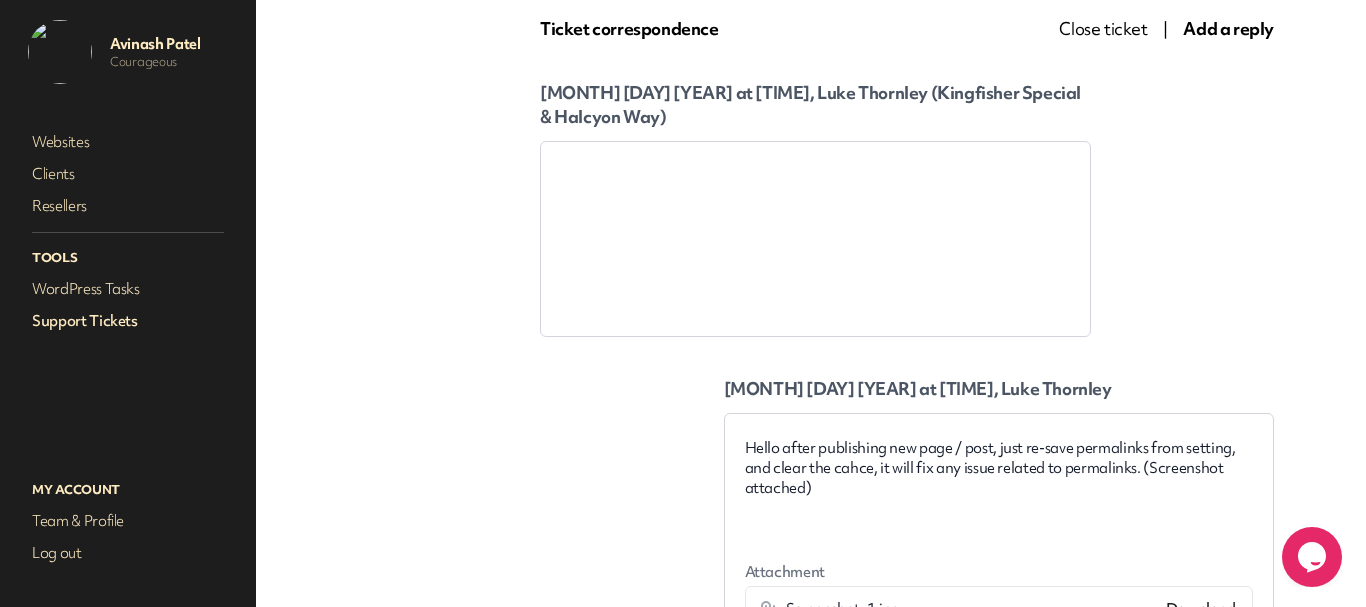 scroll, scrollTop: 462, scrollLeft: 0, axis: vertical 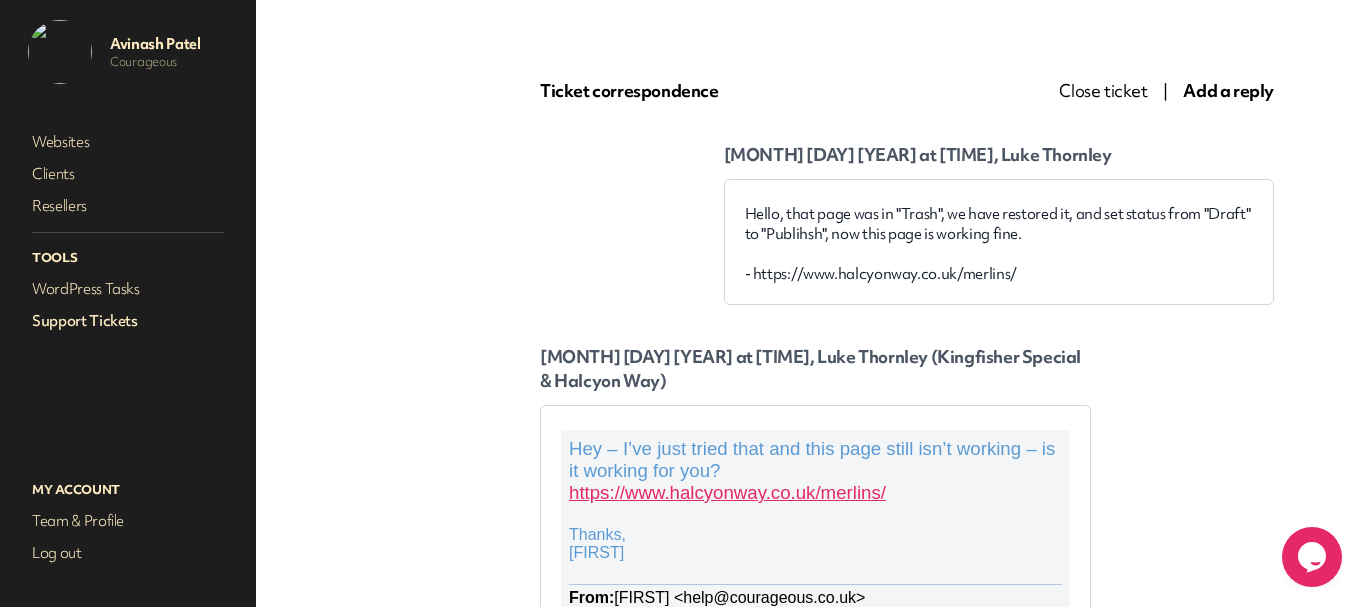 click on "Hello, that page was in "Trash", we have restored it, and set status from "Draft" to "Publihsh", now this page is working fine. - https://www.halcyonway.co.uk/merlins/" at bounding box center (999, 244) 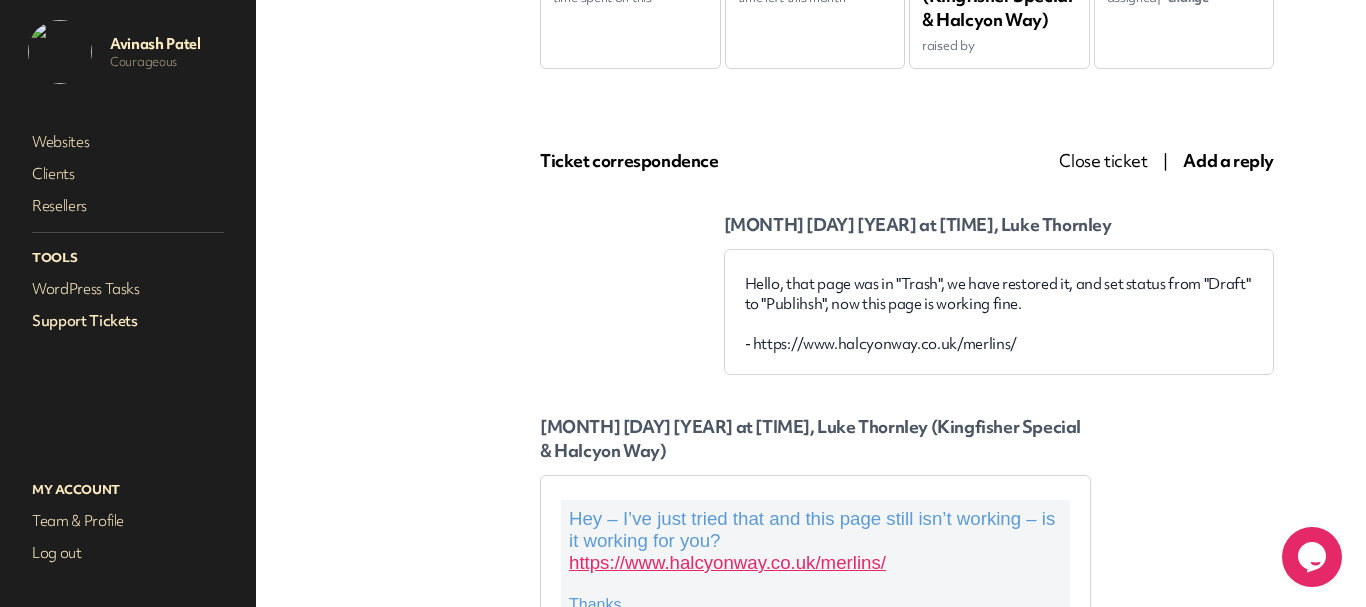 scroll, scrollTop: 262, scrollLeft: 0, axis: vertical 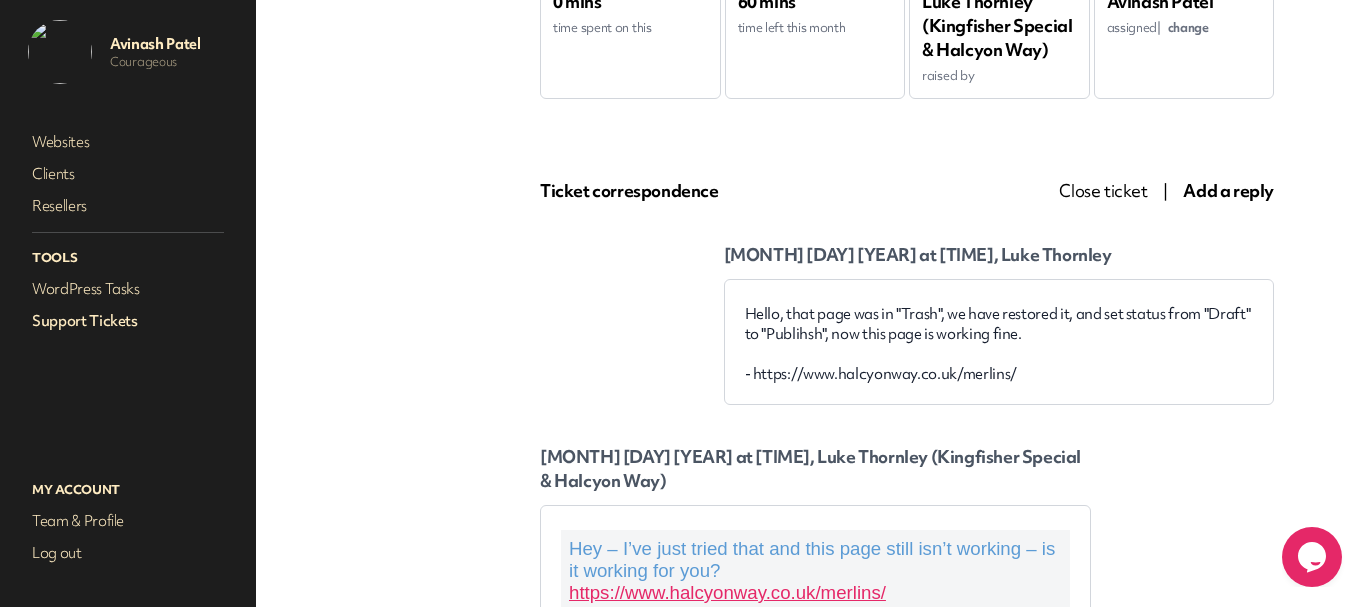 click on "Hello, that page was in "Trash", we have restored it, and set status from "Draft" to "Publihsh", now this page is working fine. - https://www.halcyonway.co.uk/merlins/" at bounding box center [999, 344] 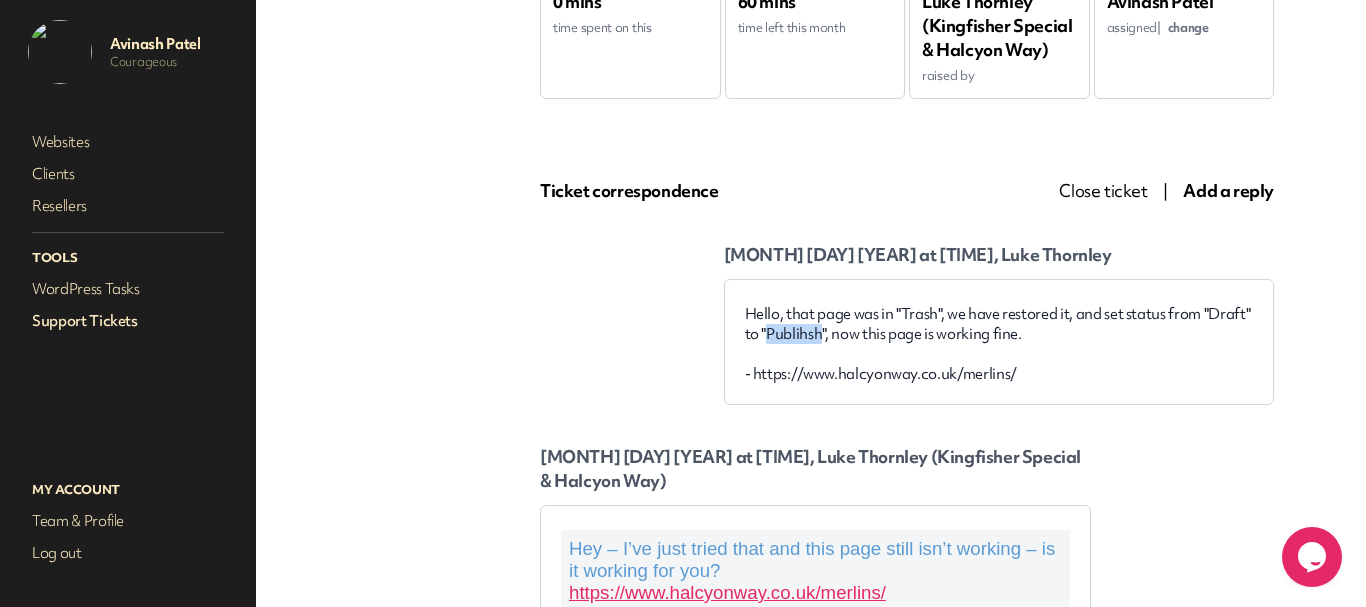 click on "Hello, that page was in "Trash", we have restored it, and set status from "Draft" to "Publihsh", now this page is working fine. - https://www.halcyonway.co.uk/merlins/" at bounding box center [999, 344] 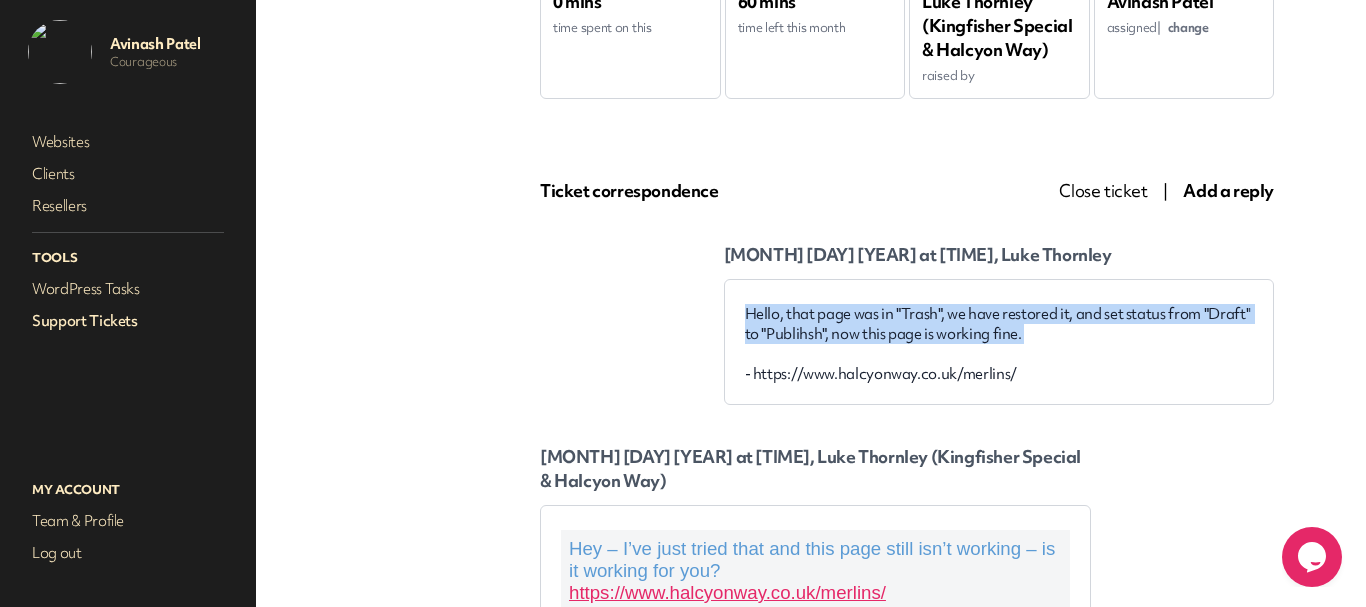 click on "Hello, that page was in "Trash", we have restored it, and set status from "Draft" to "Publihsh", now this page is working fine. - https://www.halcyonway.co.uk/merlins/" at bounding box center [999, 344] 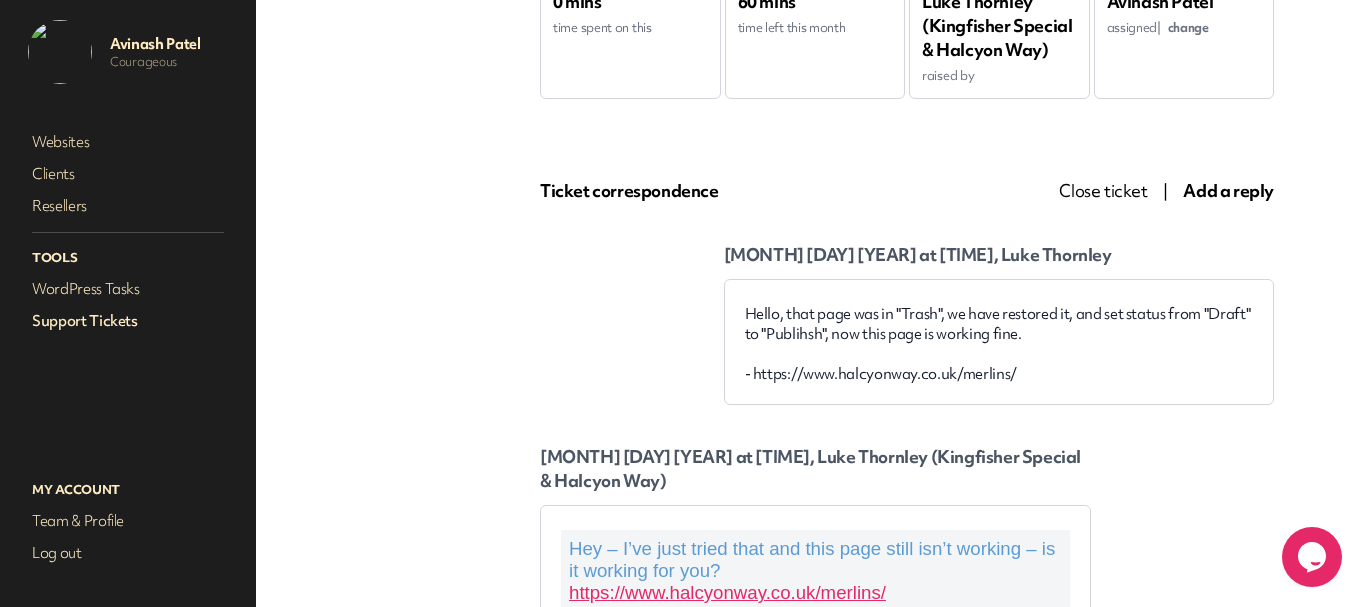 click on "Hello, that page was in "Trash", we have restored it, and set status from "Draft" to "Publihsh", now this page is working fine. - https://www.halcyonway.co.uk/merlins/" at bounding box center (999, 342) 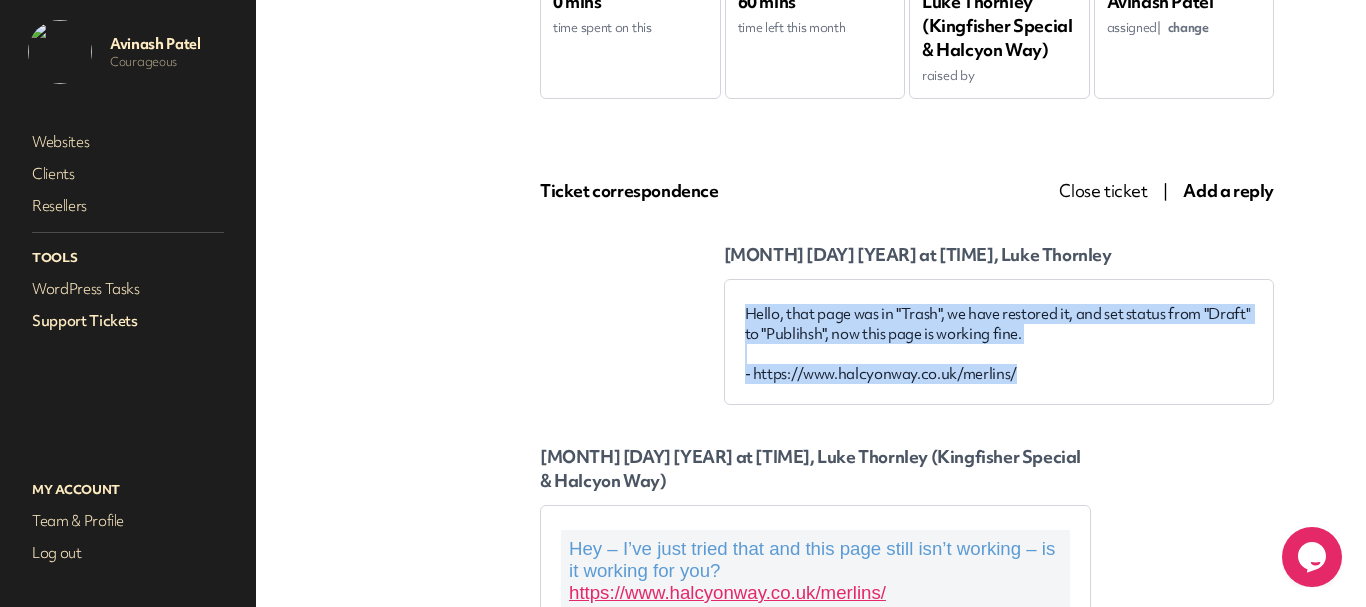 drag, startPoint x: 960, startPoint y: 367, endPoint x: 743, endPoint y: 314, distance: 223.3786 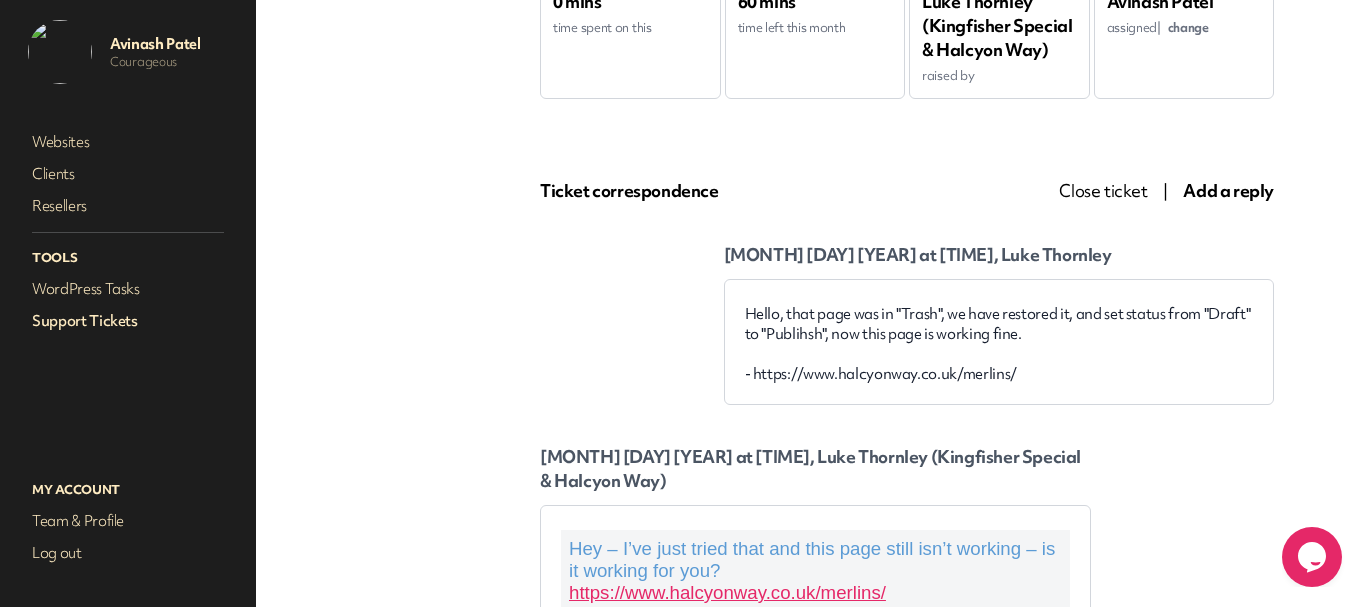 click on "Add a reply" at bounding box center (1228, 190) 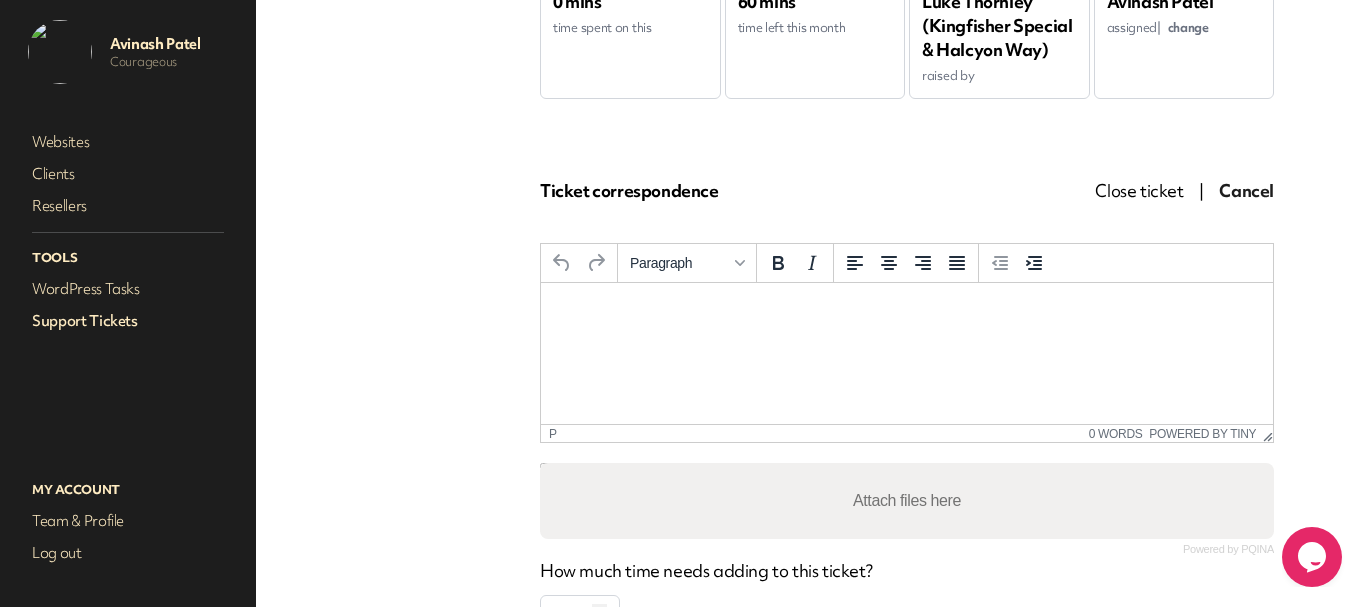 scroll, scrollTop: 0, scrollLeft: 0, axis: both 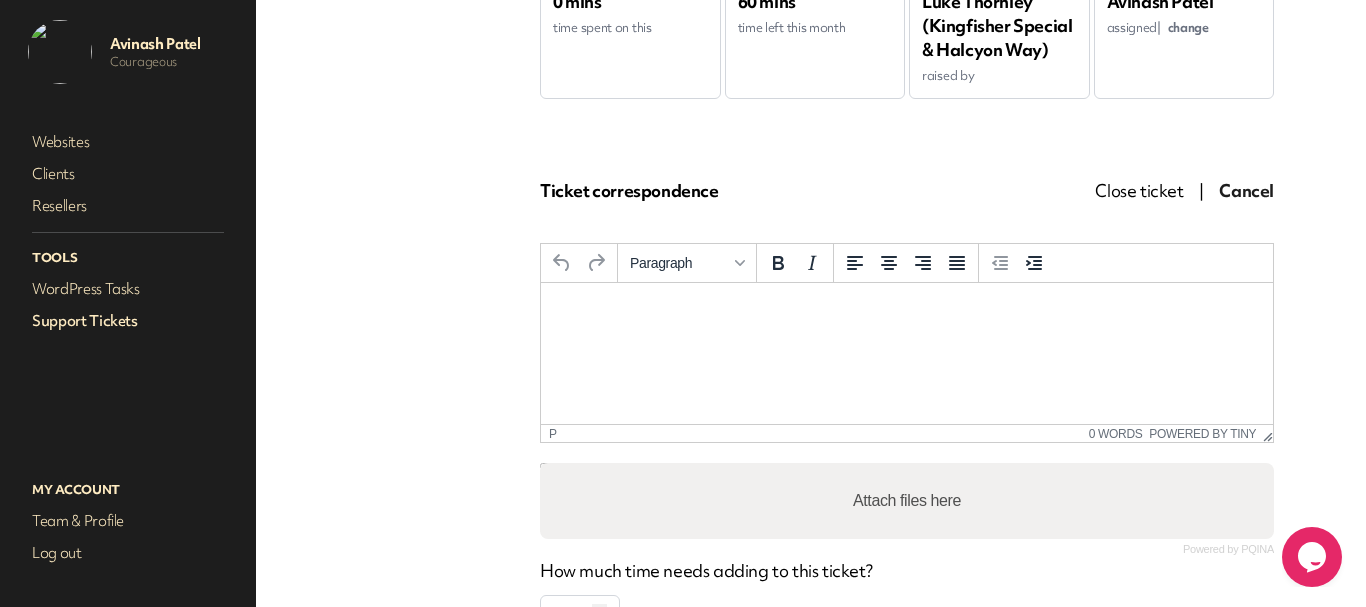 click at bounding box center (907, 310) 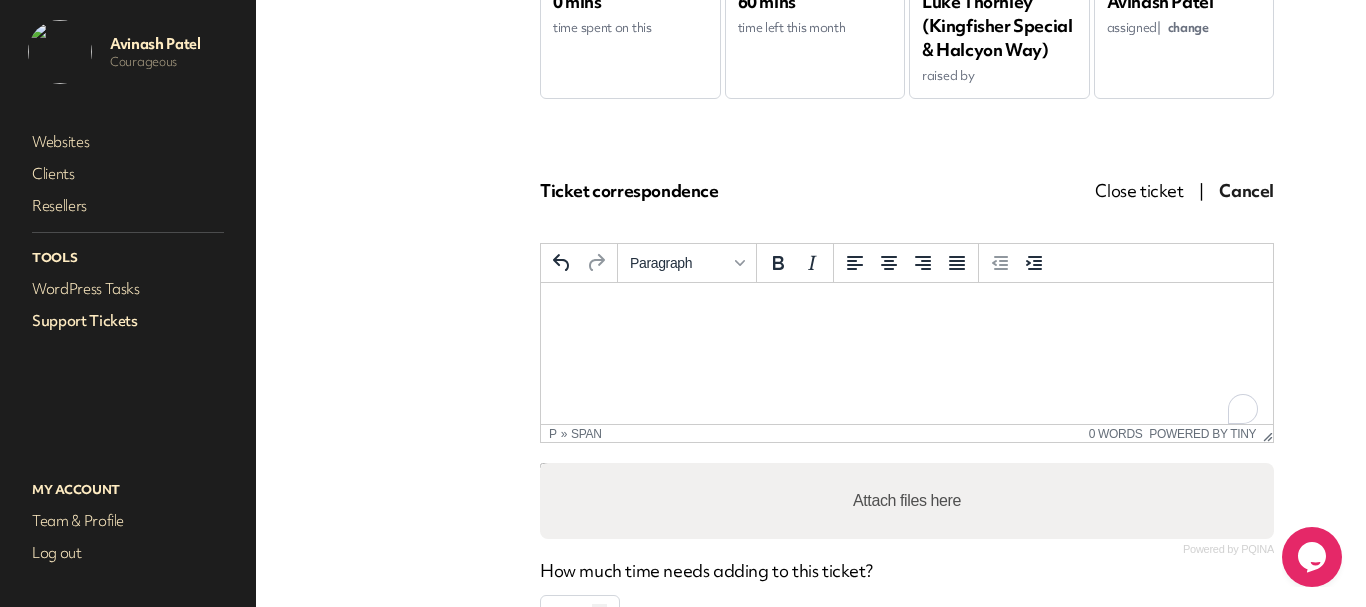 type 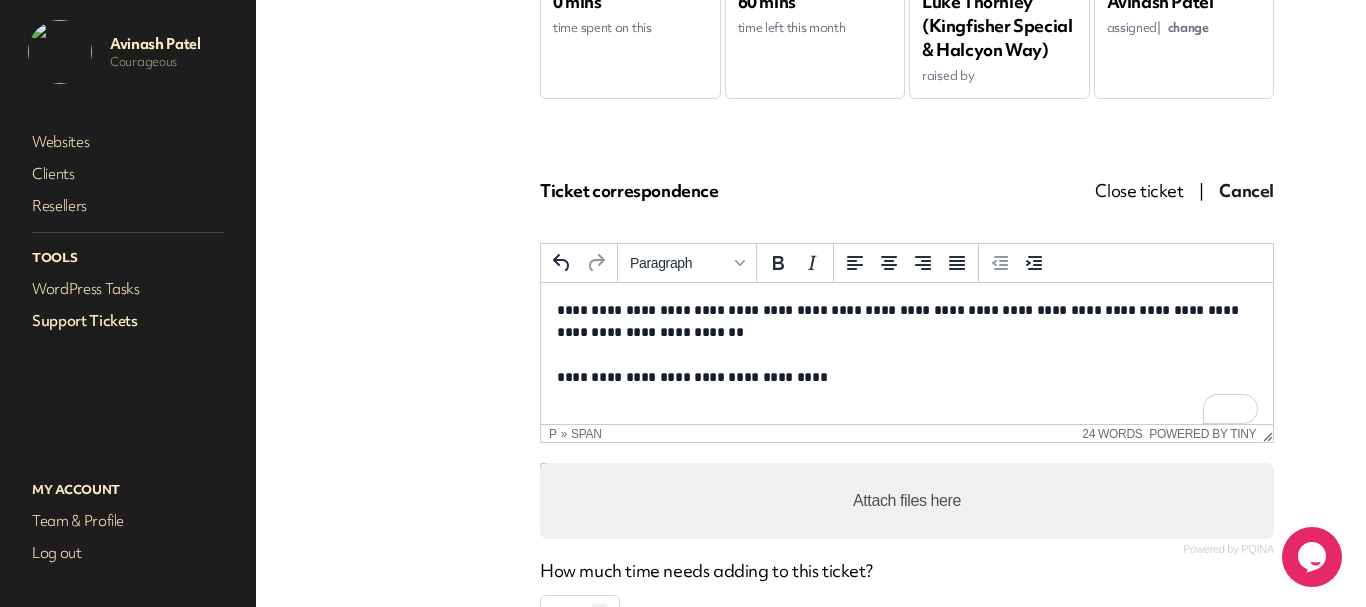 click on "**********" at bounding box center [899, 321] 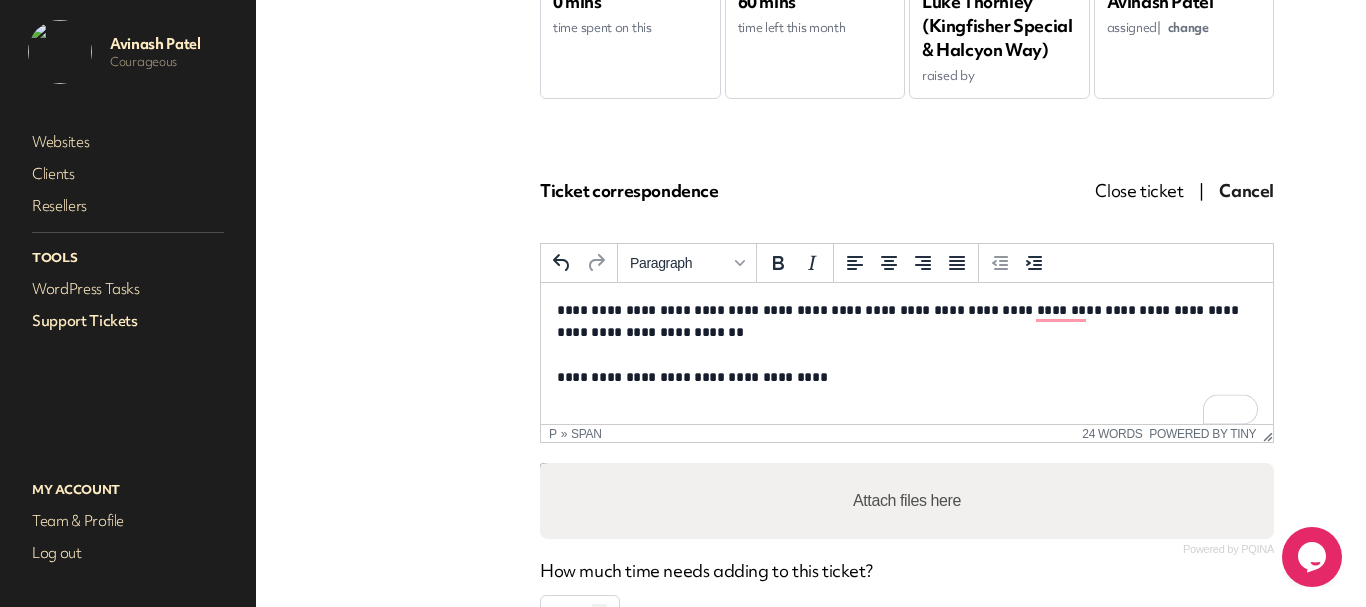 drag, startPoint x: 1063, startPoint y: 308, endPoint x: 1053, endPoint y: 315, distance: 12.206555 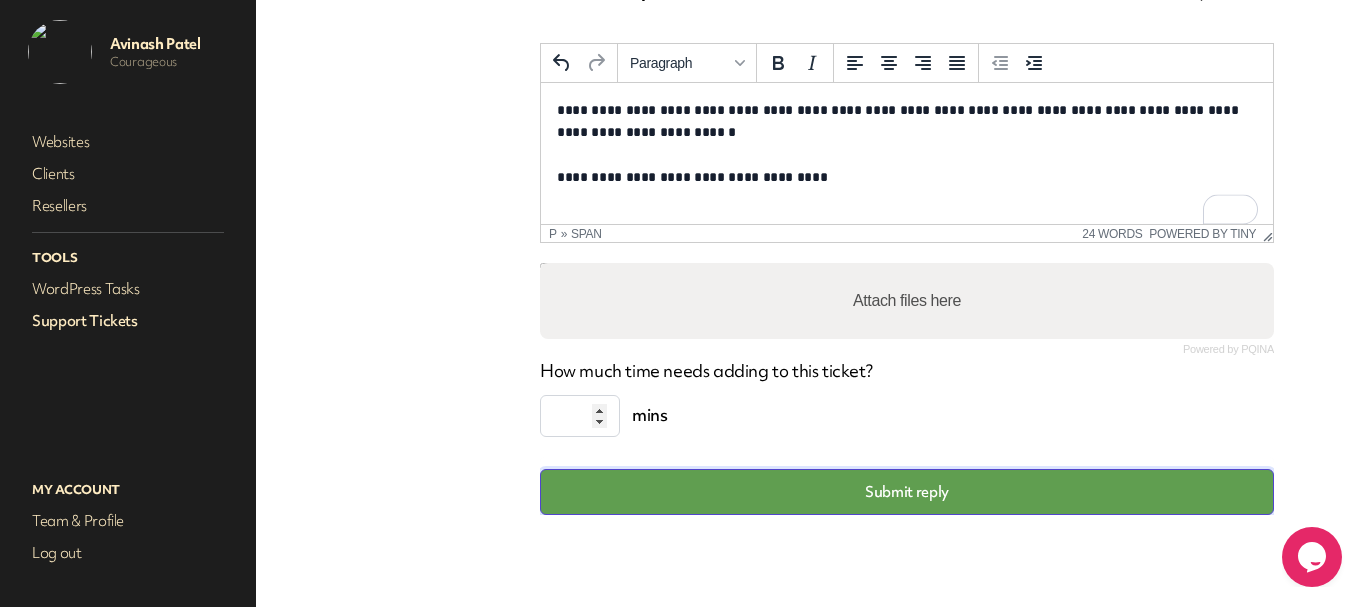 click on "Submit reply" at bounding box center (907, 492) 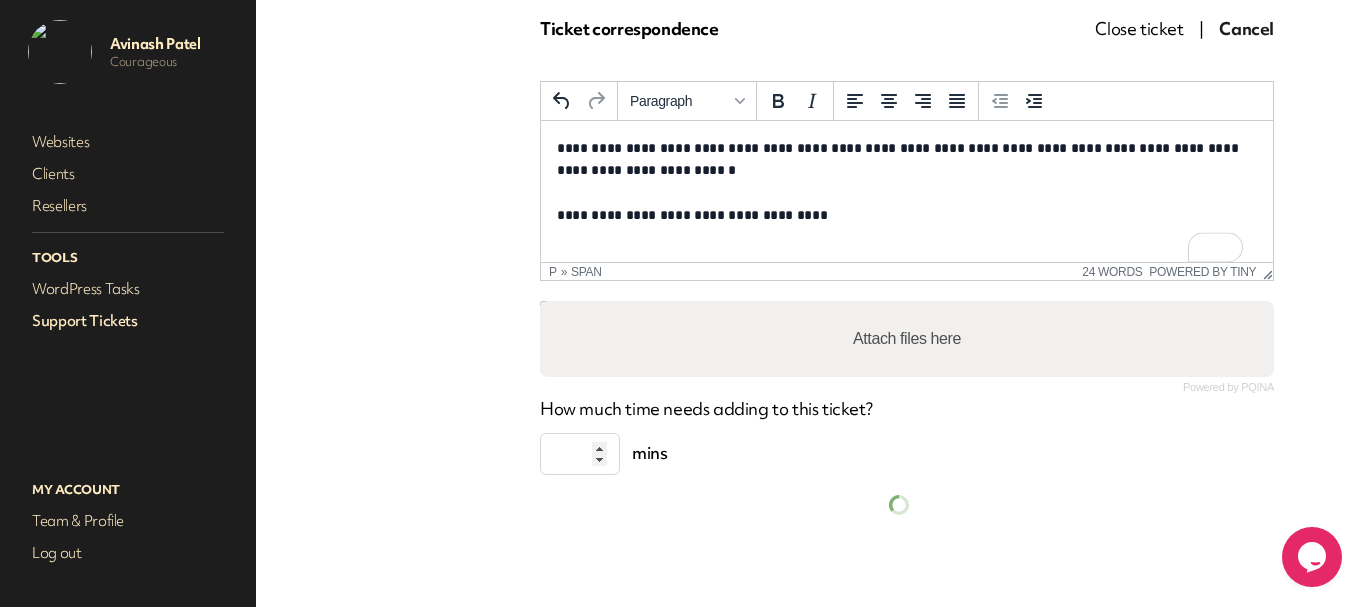 scroll, scrollTop: 124, scrollLeft: 0, axis: vertical 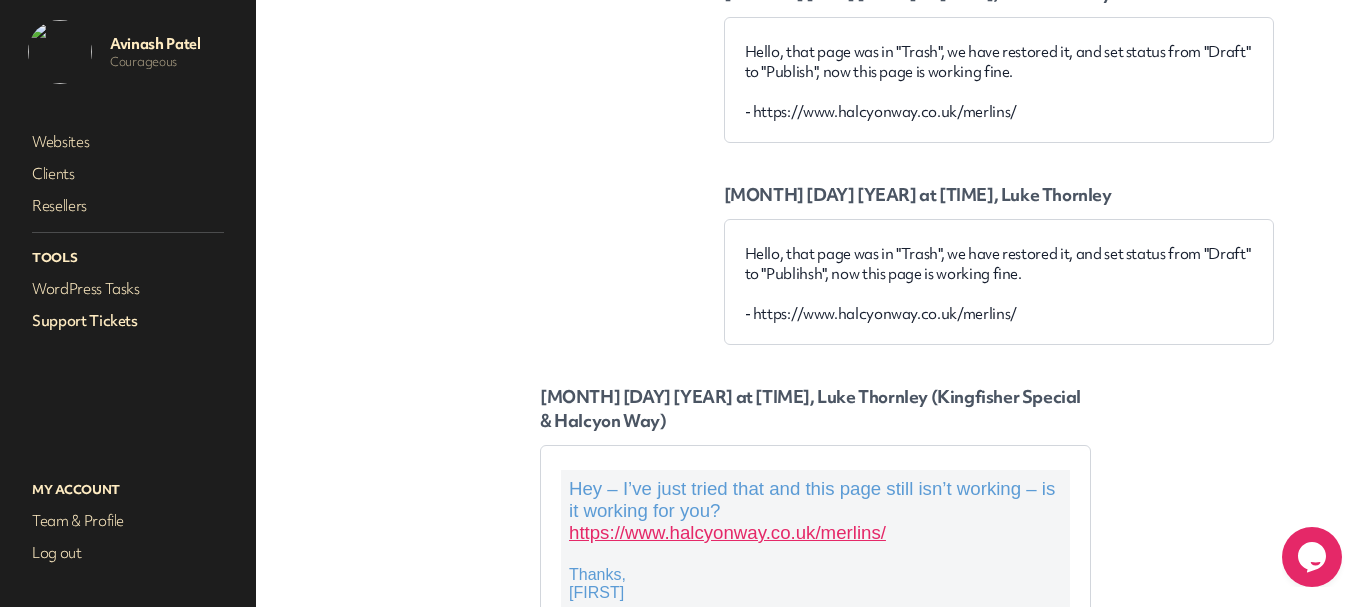 click on "Support Tickets" at bounding box center [128, 321] 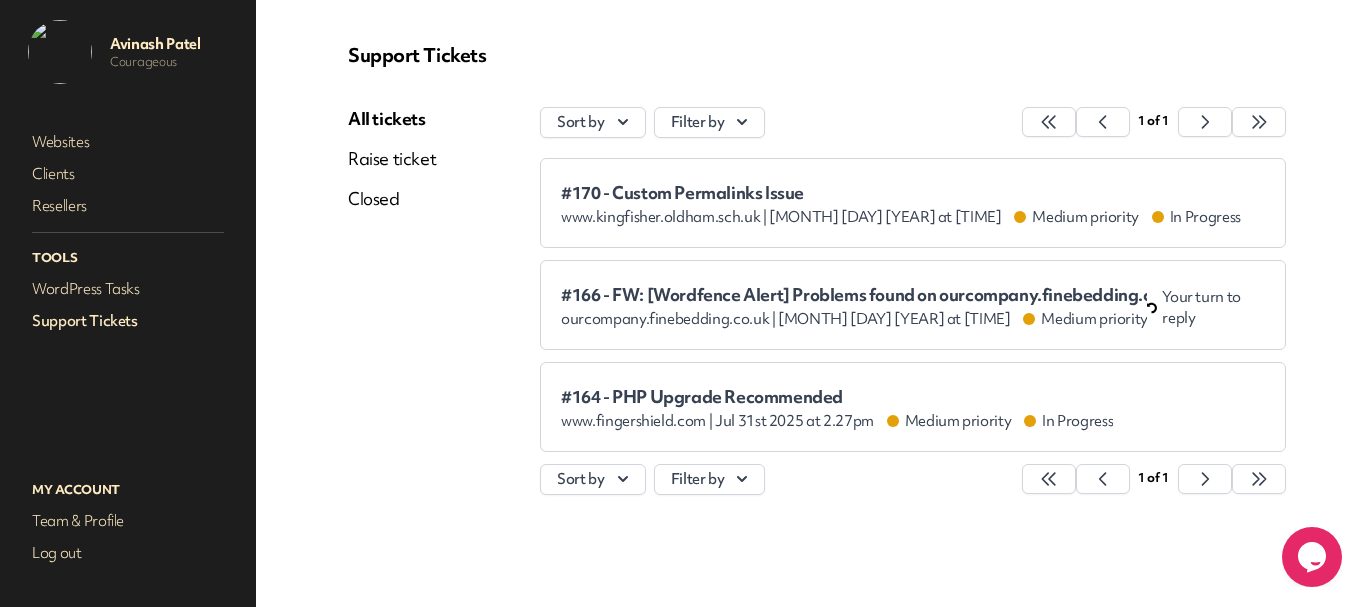 scroll, scrollTop: 49, scrollLeft: 0, axis: vertical 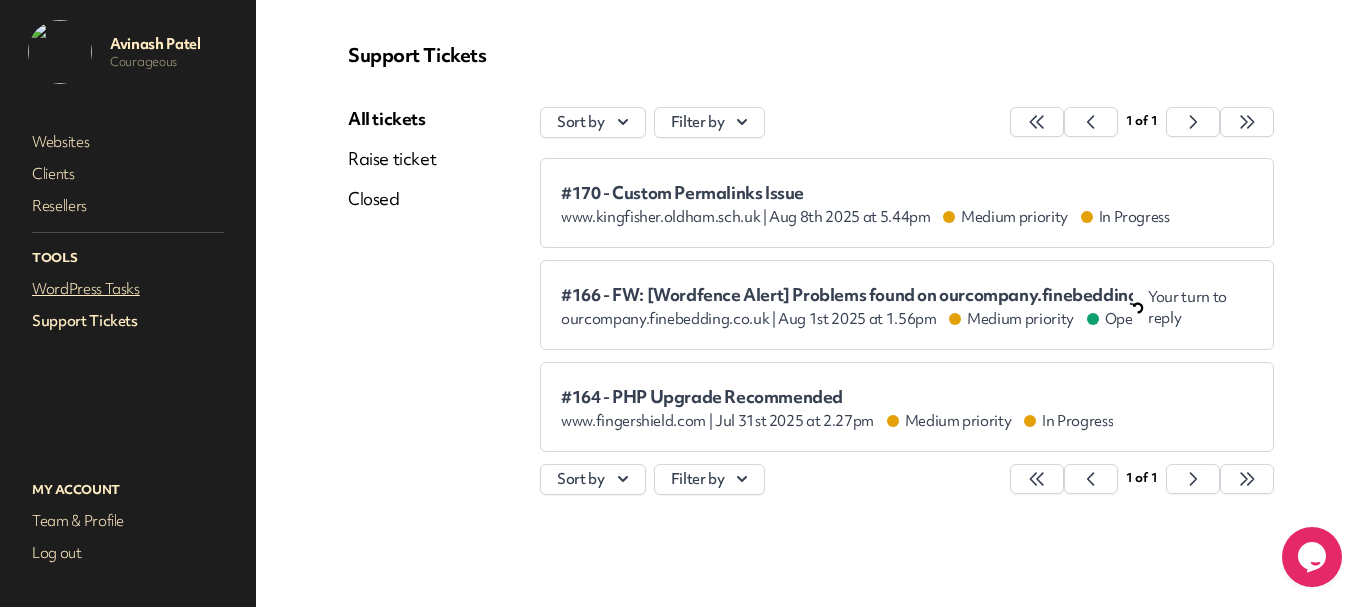 click on "WordPress Tasks" at bounding box center (128, 289) 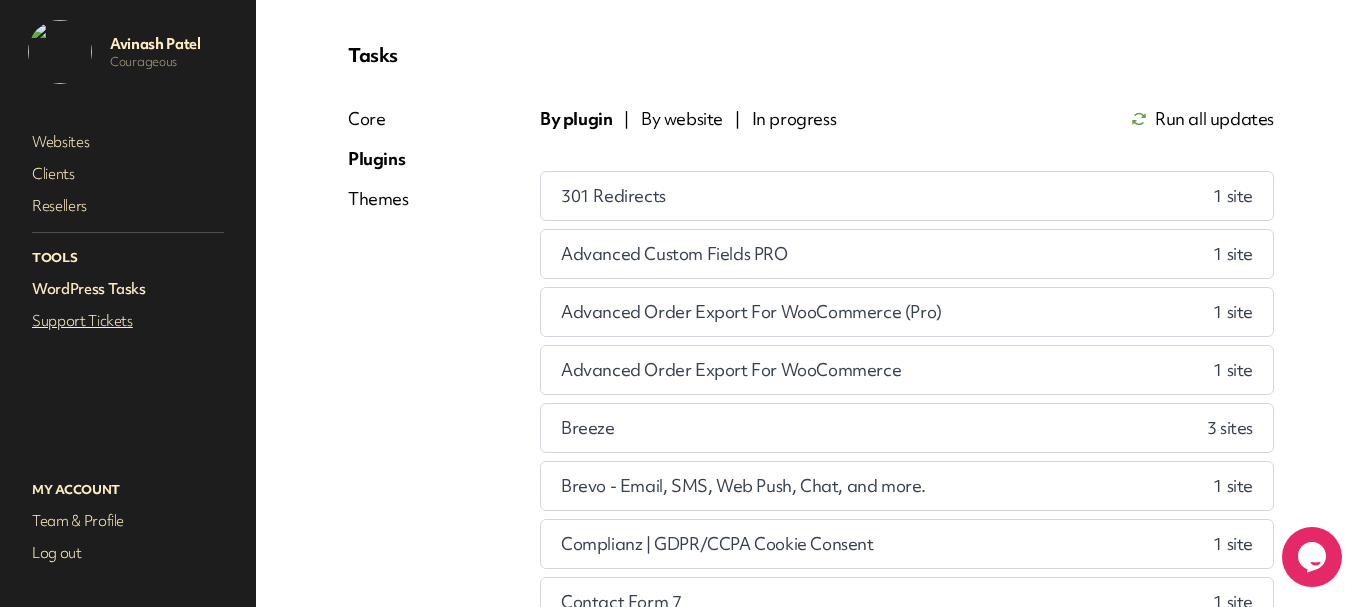 click on "Support Tickets" at bounding box center [128, 321] 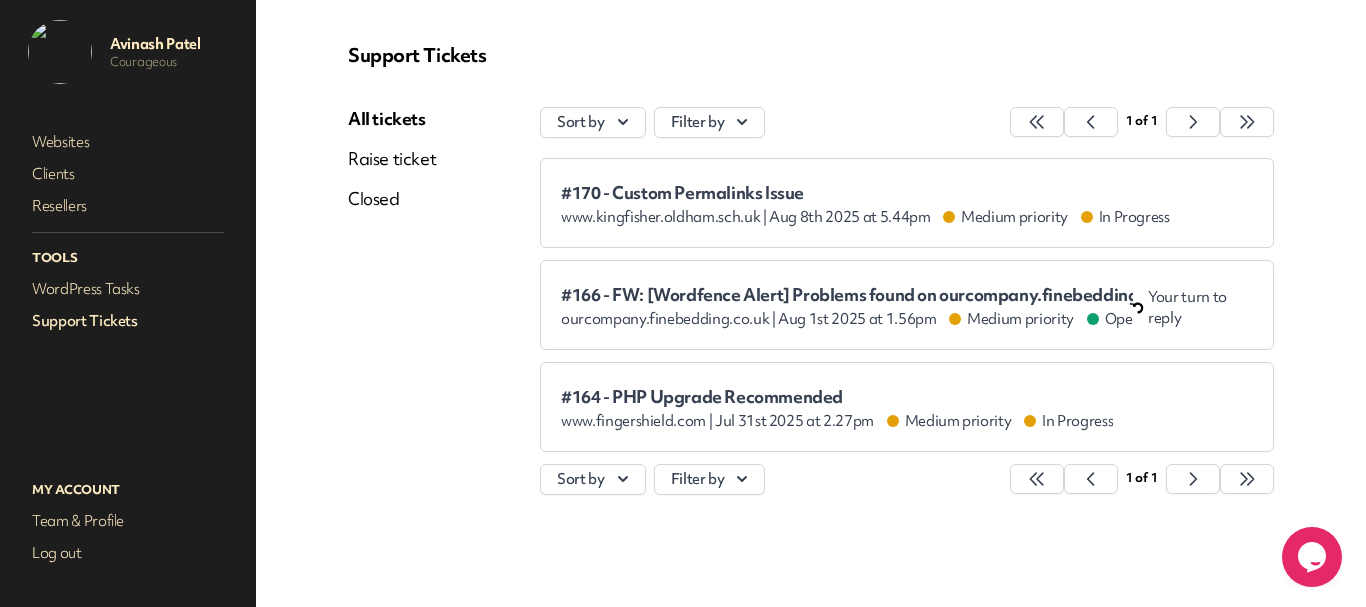click on "Raise ticket" at bounding box center (392, 159) 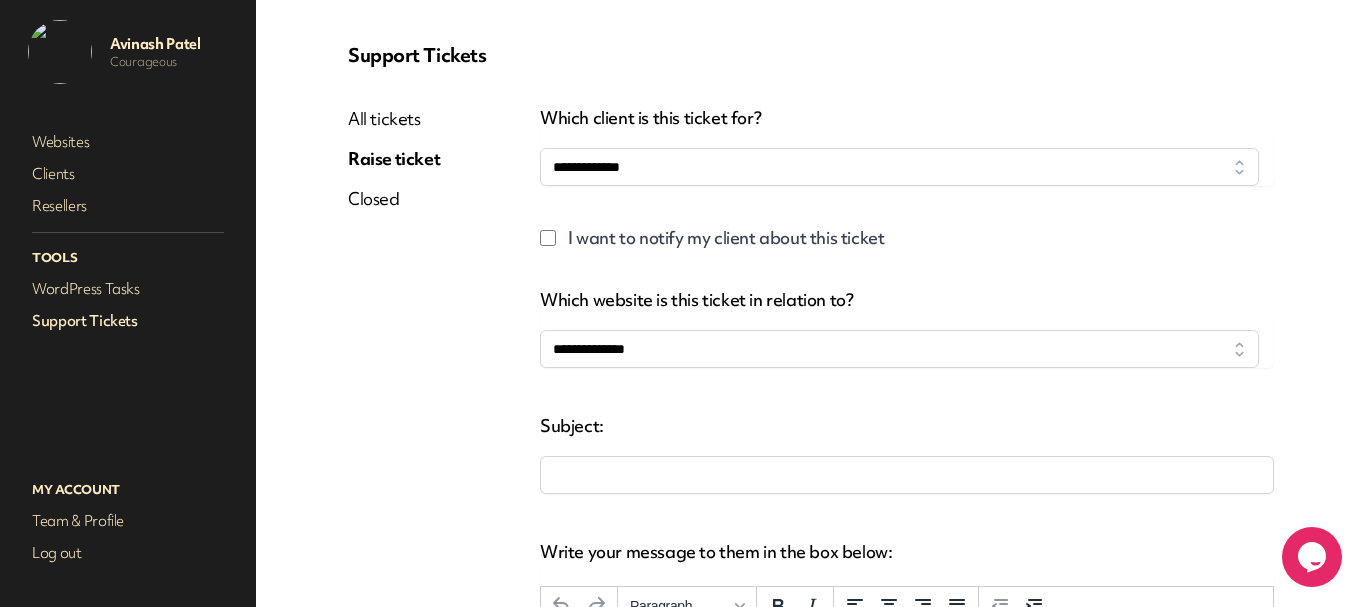 click on "All tickets" at bounding box center [394, 119] 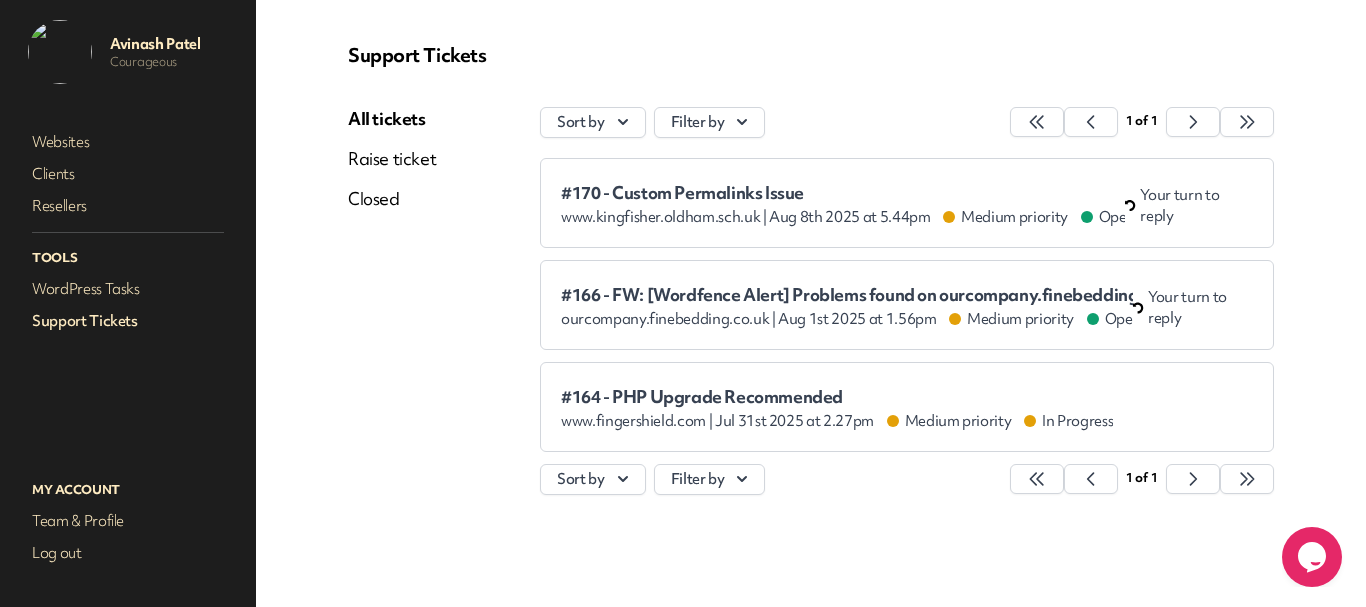 click on "#170 - Custom Permalinks Issue" at bounding box center (843, 193) 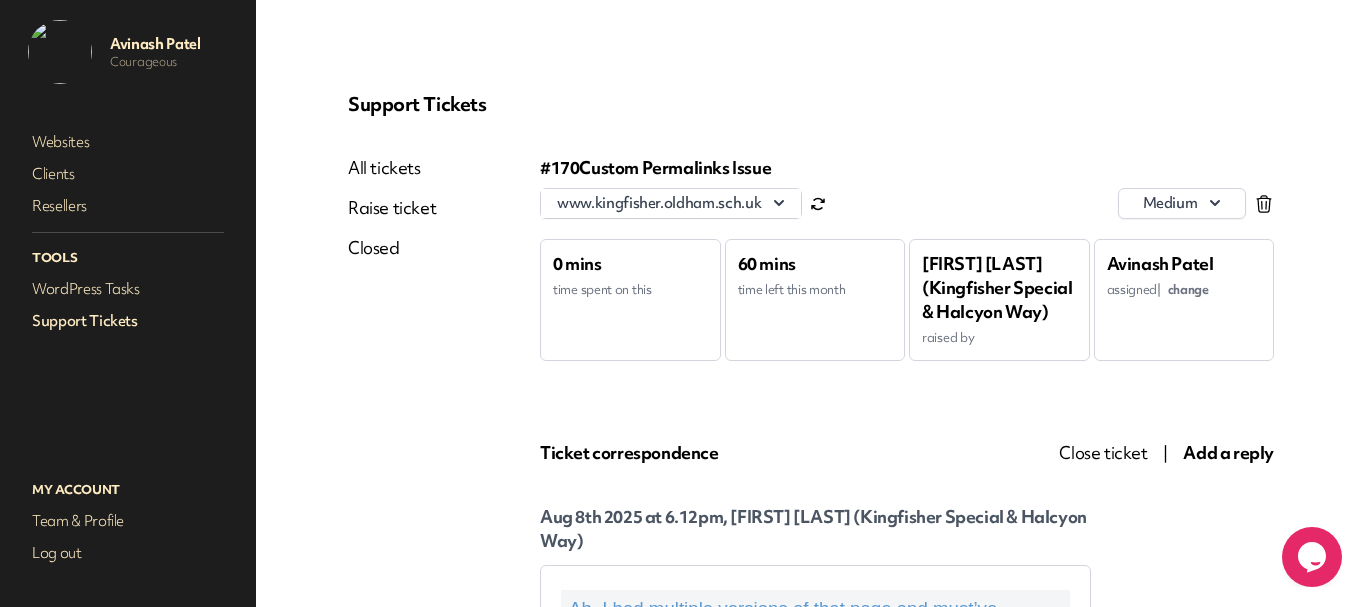 scroll, scrollTop: 0, scrollLeft: 0, axis: both 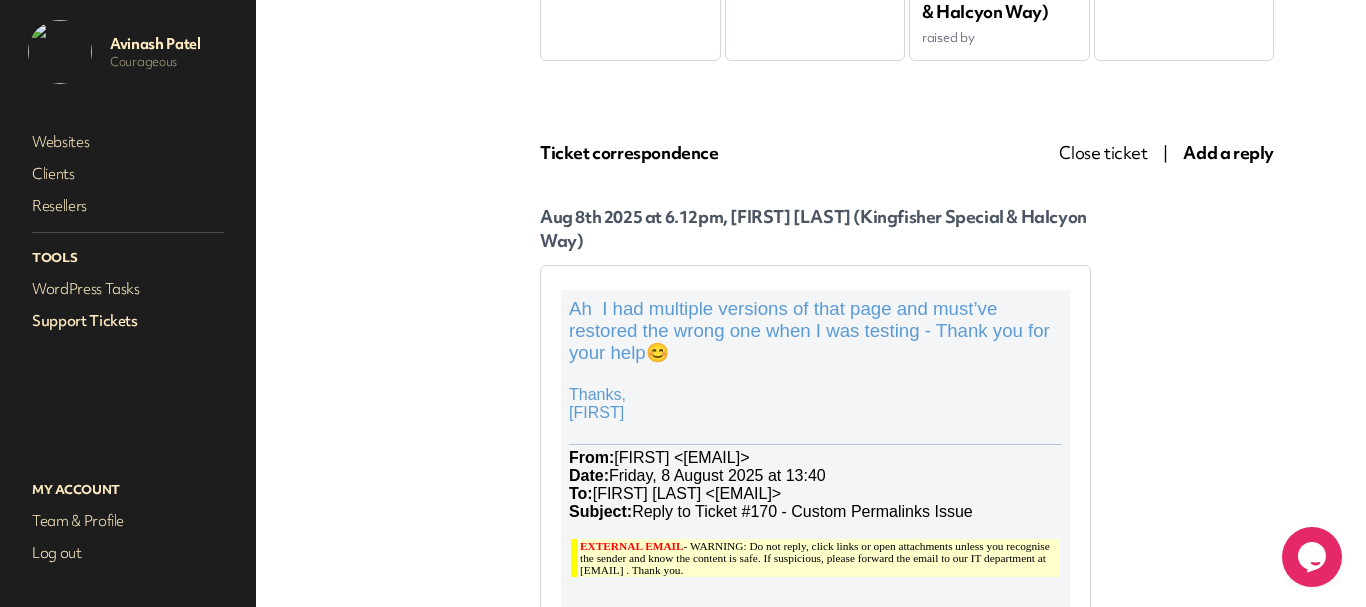 click on "Close ticket" at bounding box center (1103, 152) 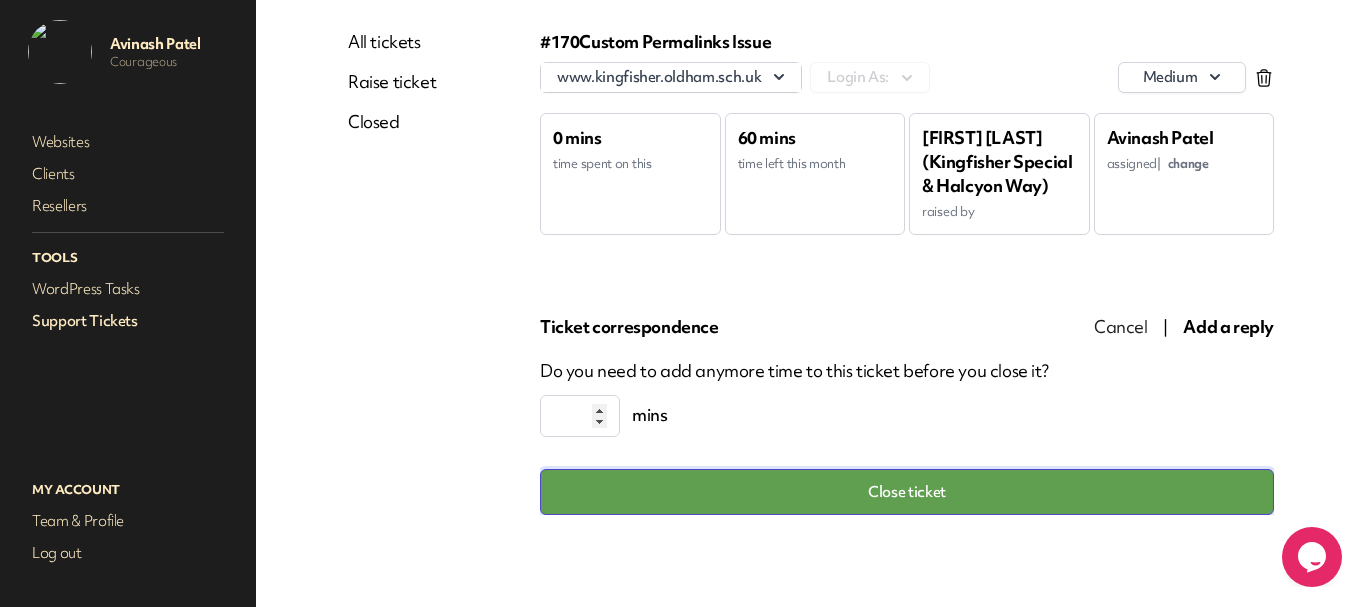click on "Close ticket" at bounding box center [907, 492] 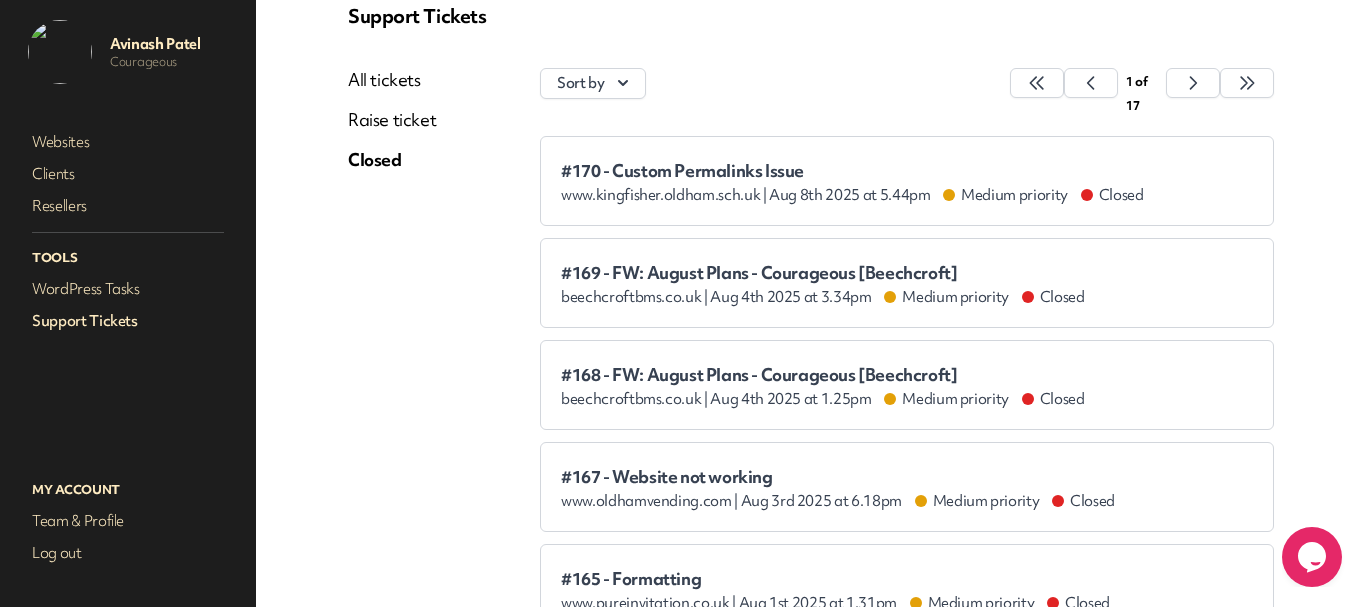 scroll, scrollTop: 126, scrollLeft: 0, axis: vertical 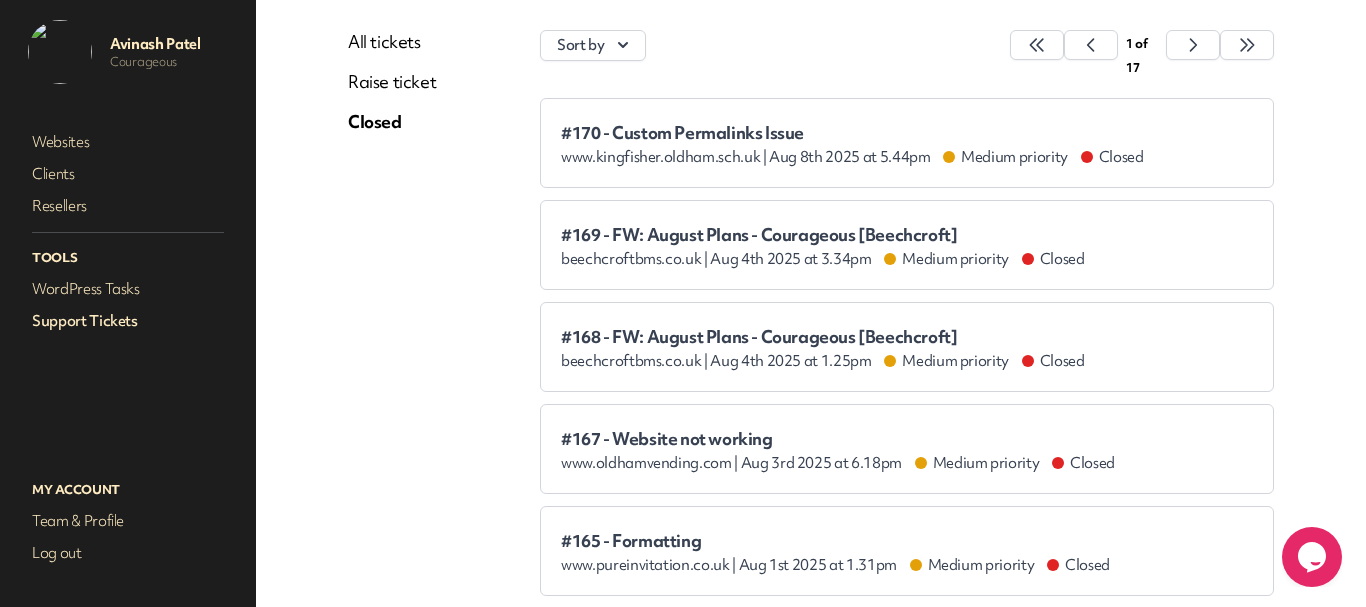 click on "Support Tickets" at bounding box center [128, 321] 